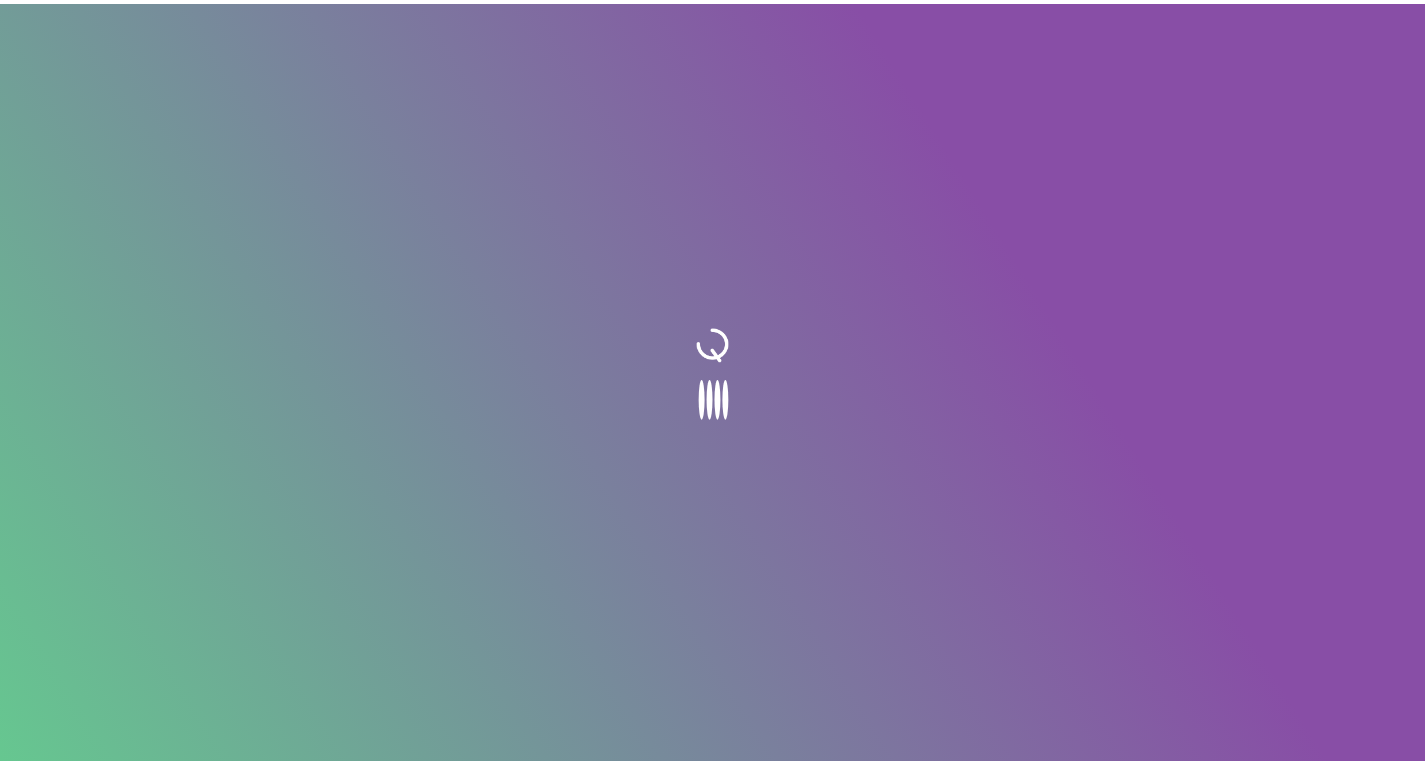 scroll, scrollTop: 0, scrollLeft: 0, axis: both 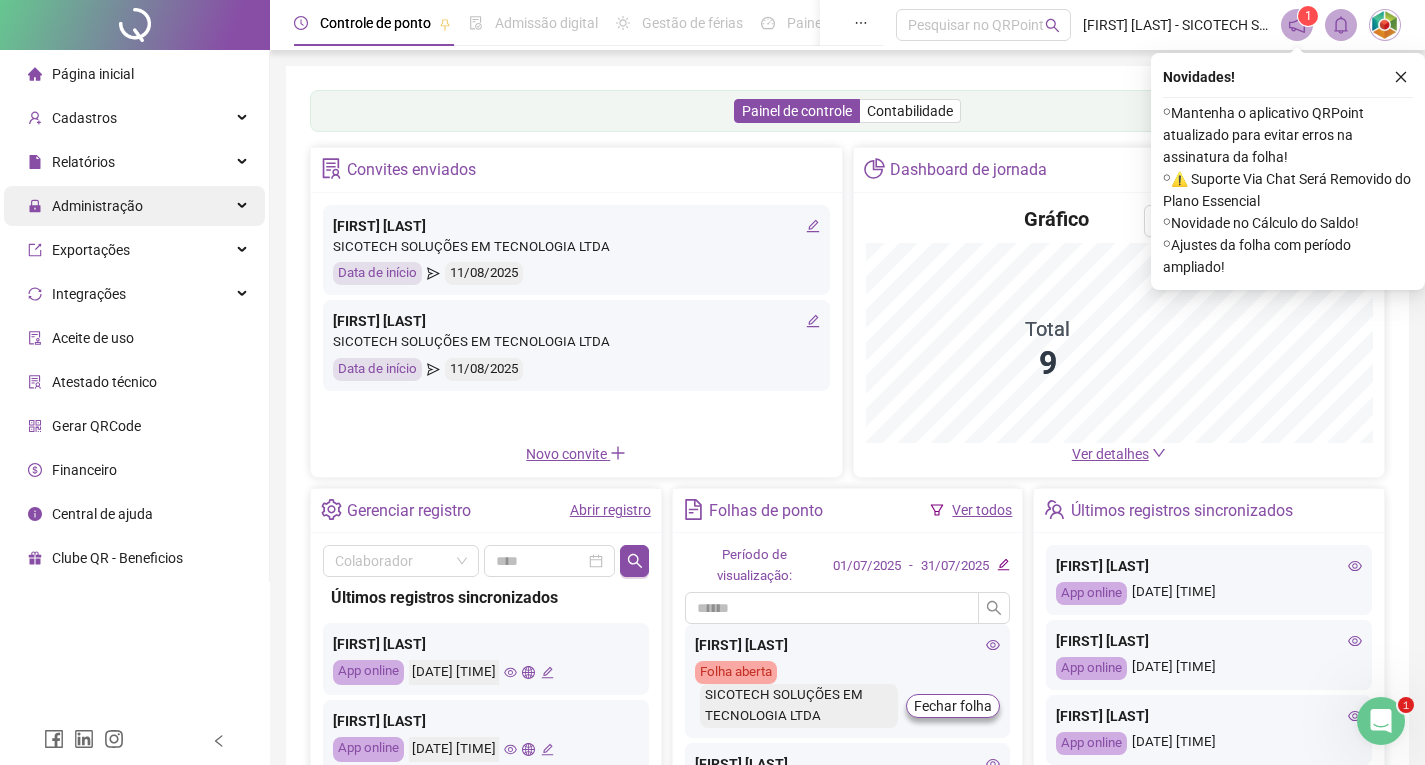 click on "Administração" at bounding box center [97, 206] 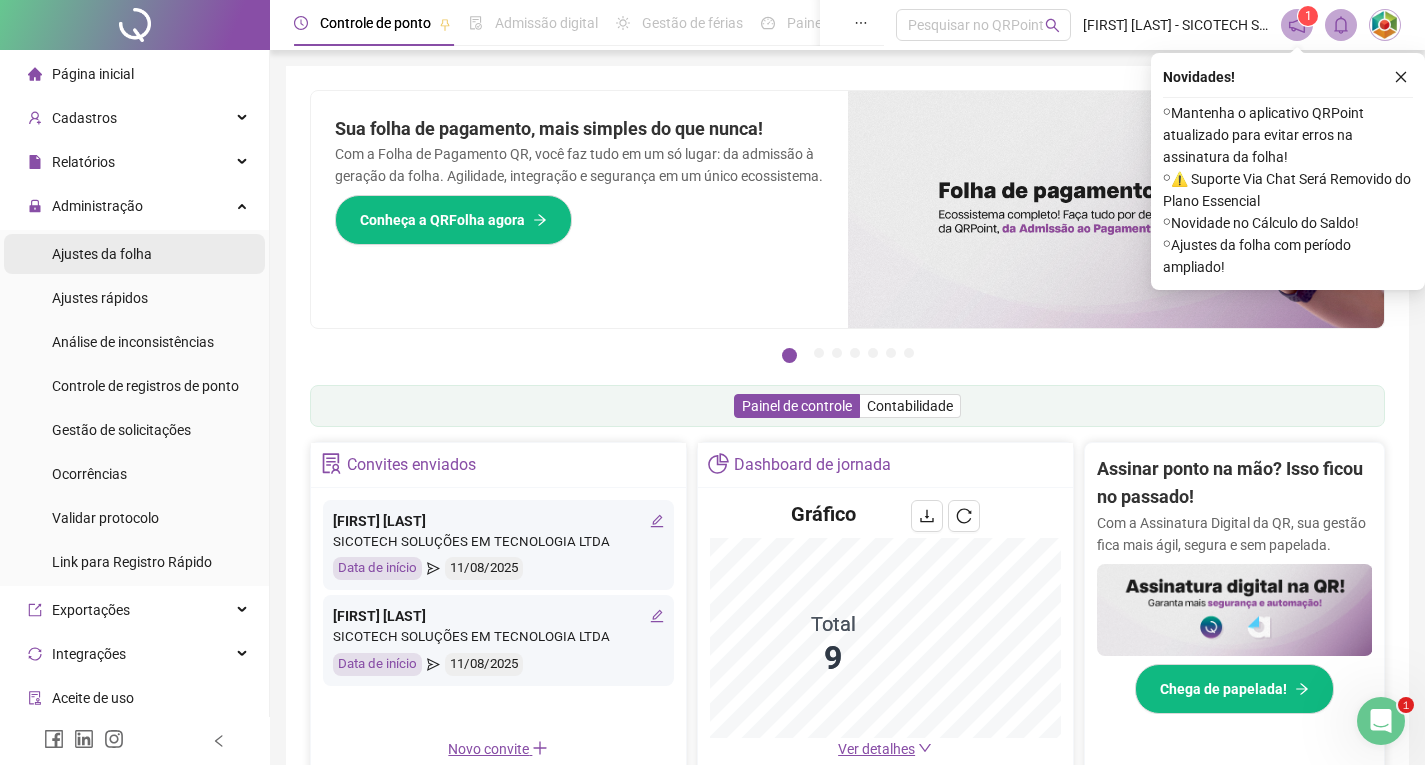 click on "Ajustes da folha" at bounding box center [102, 254] 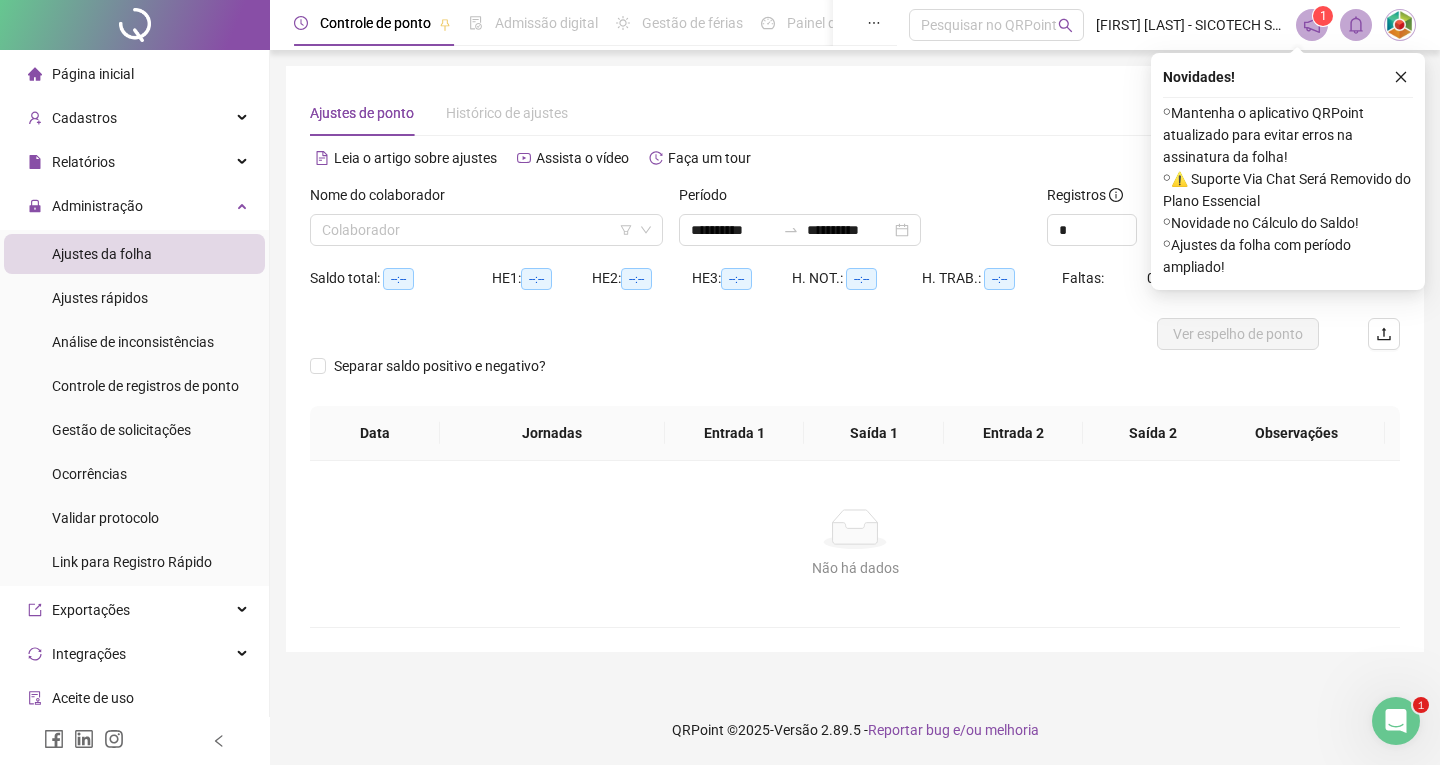 drag, startPoint x: 1399, startPoint y: 74, endPoint x: 1333, endPoint y: 99, distance: 70.5762 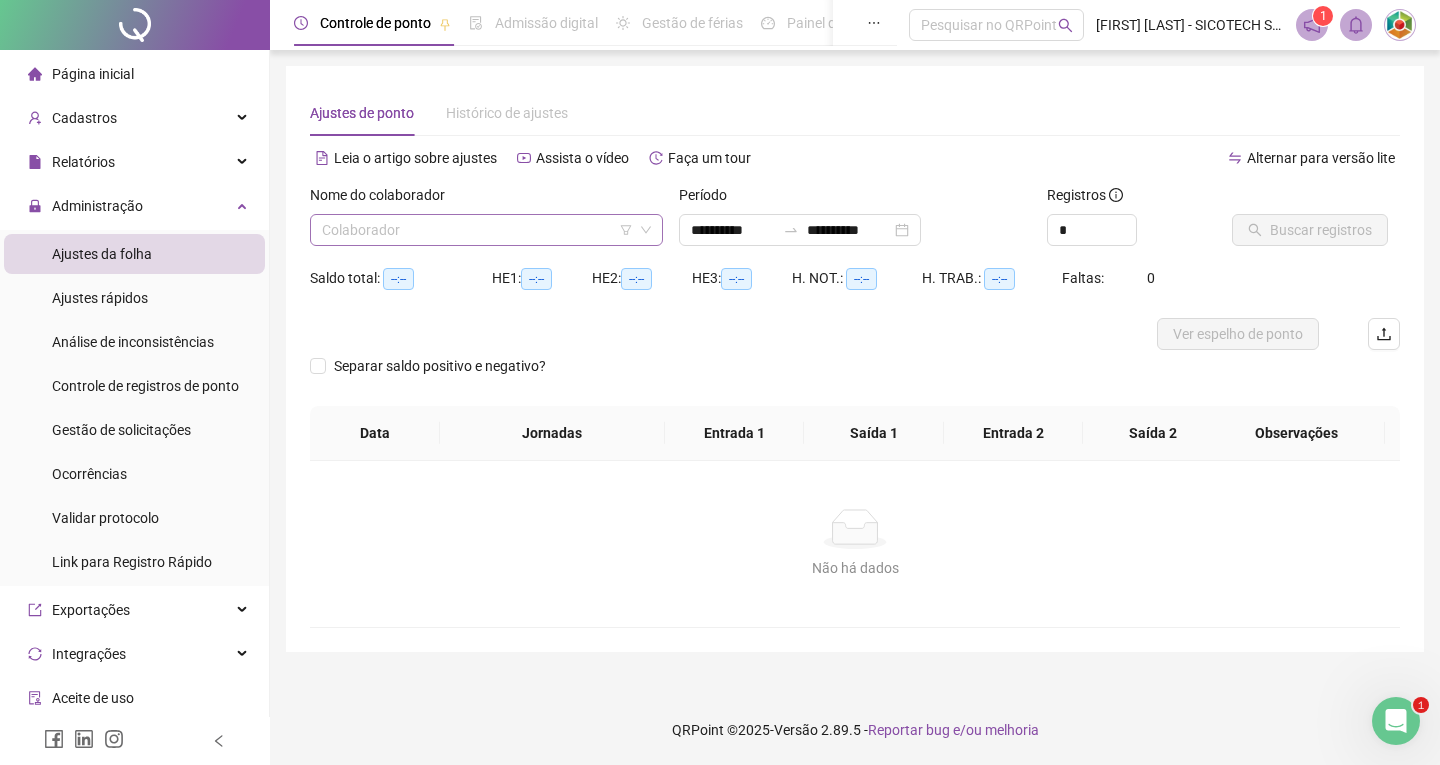 click at bounding box center [477, 230] 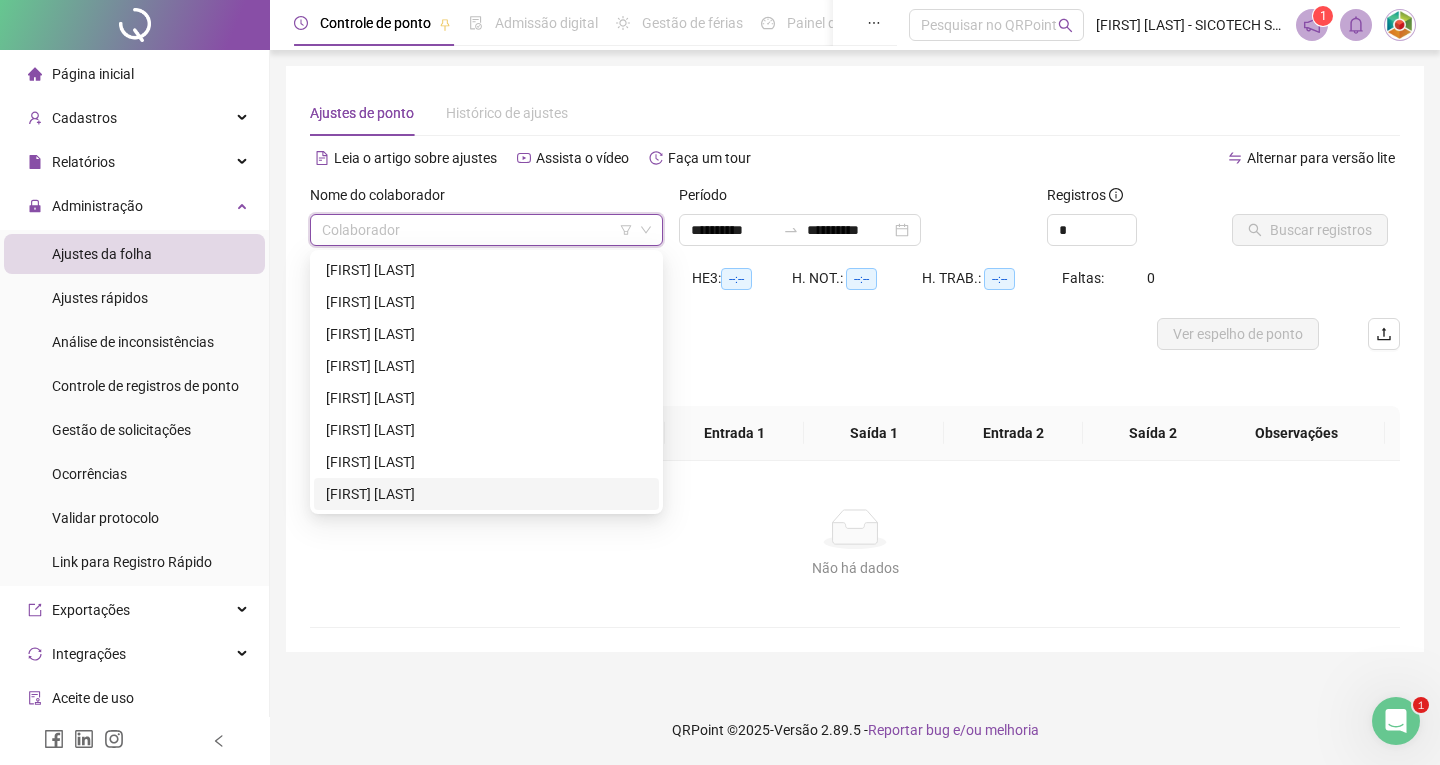 click on "Não há dados Não há dados" at bounding box center [855, 544] 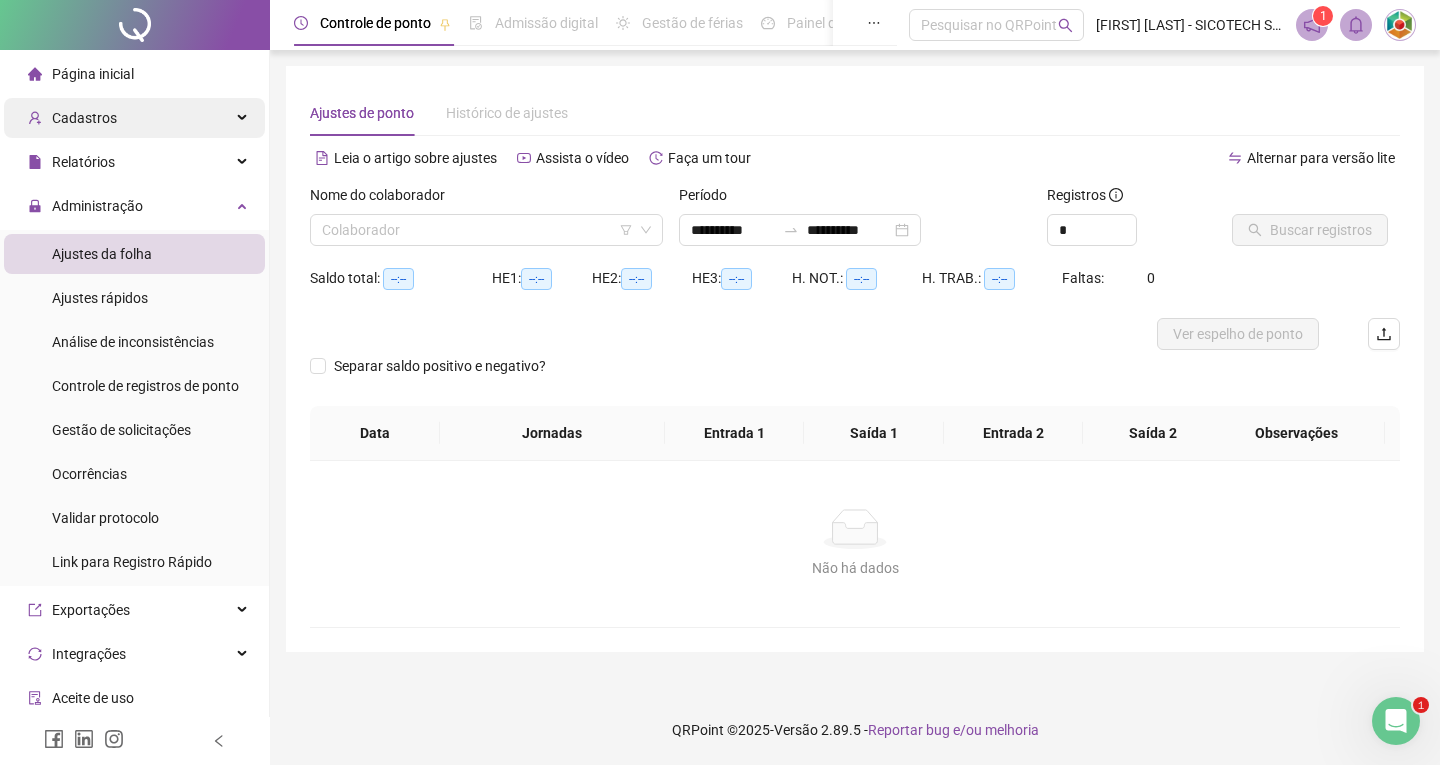 click on "Cadastros" at bounding box center (72, 118) 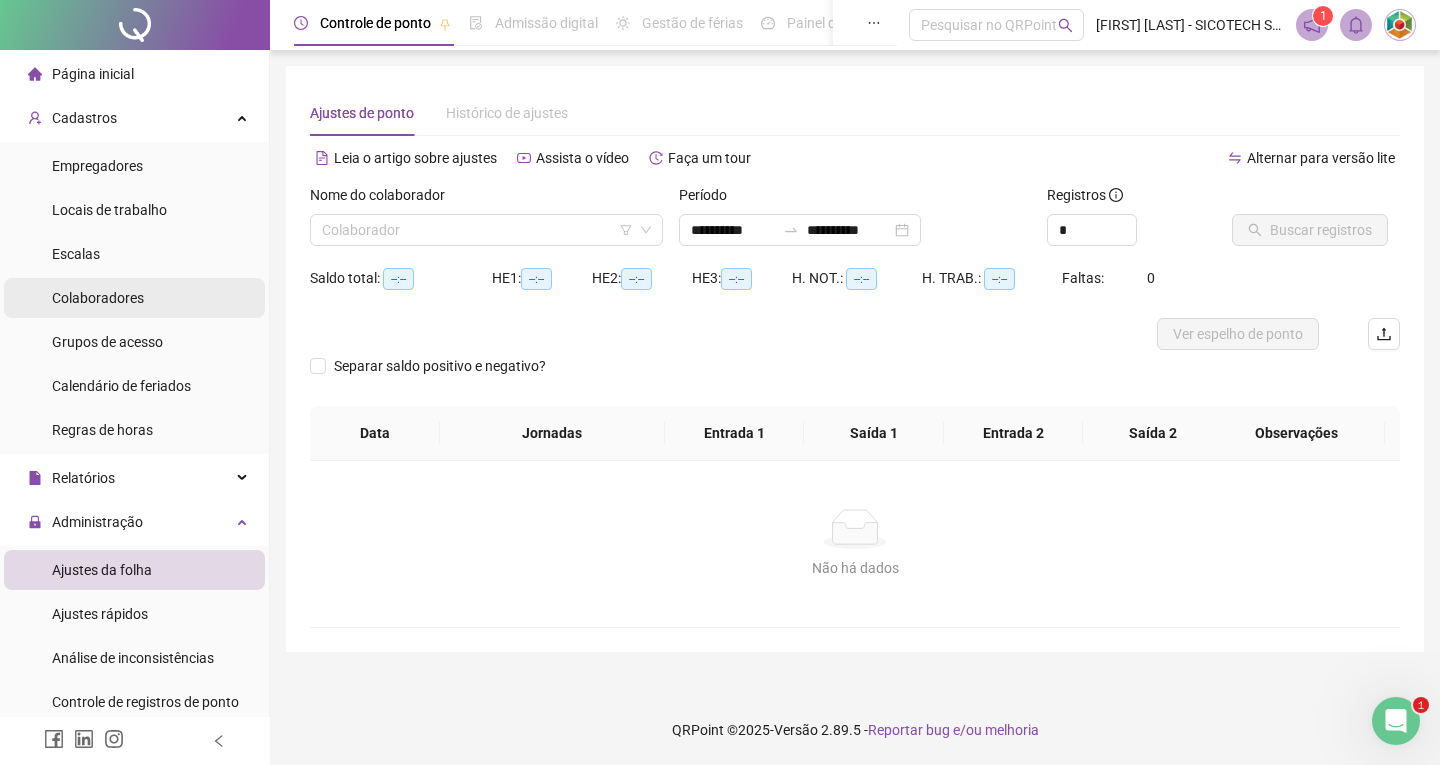 click on "Colaboradores" at bounding box center (98, 298) 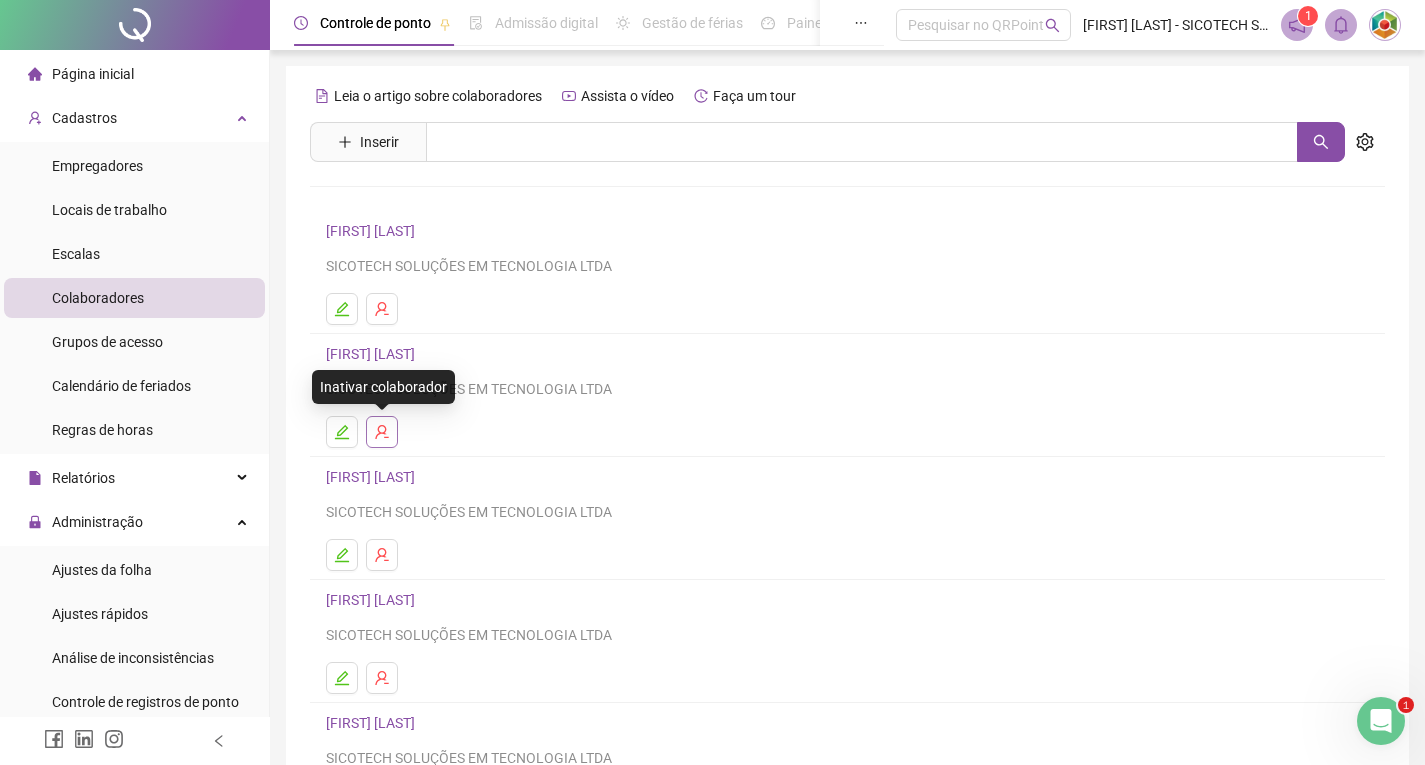 click 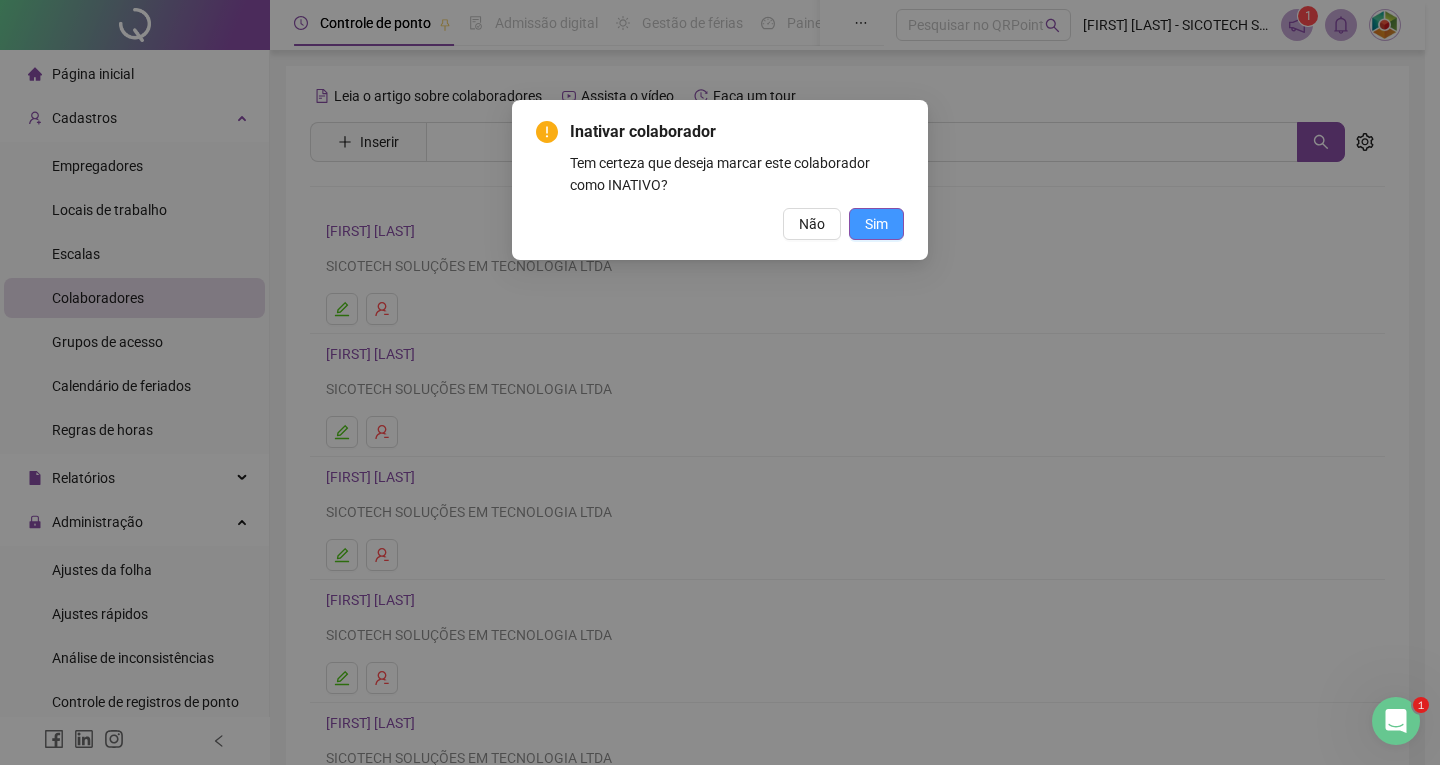 click on "Sim" at bounding box center [876, 224] 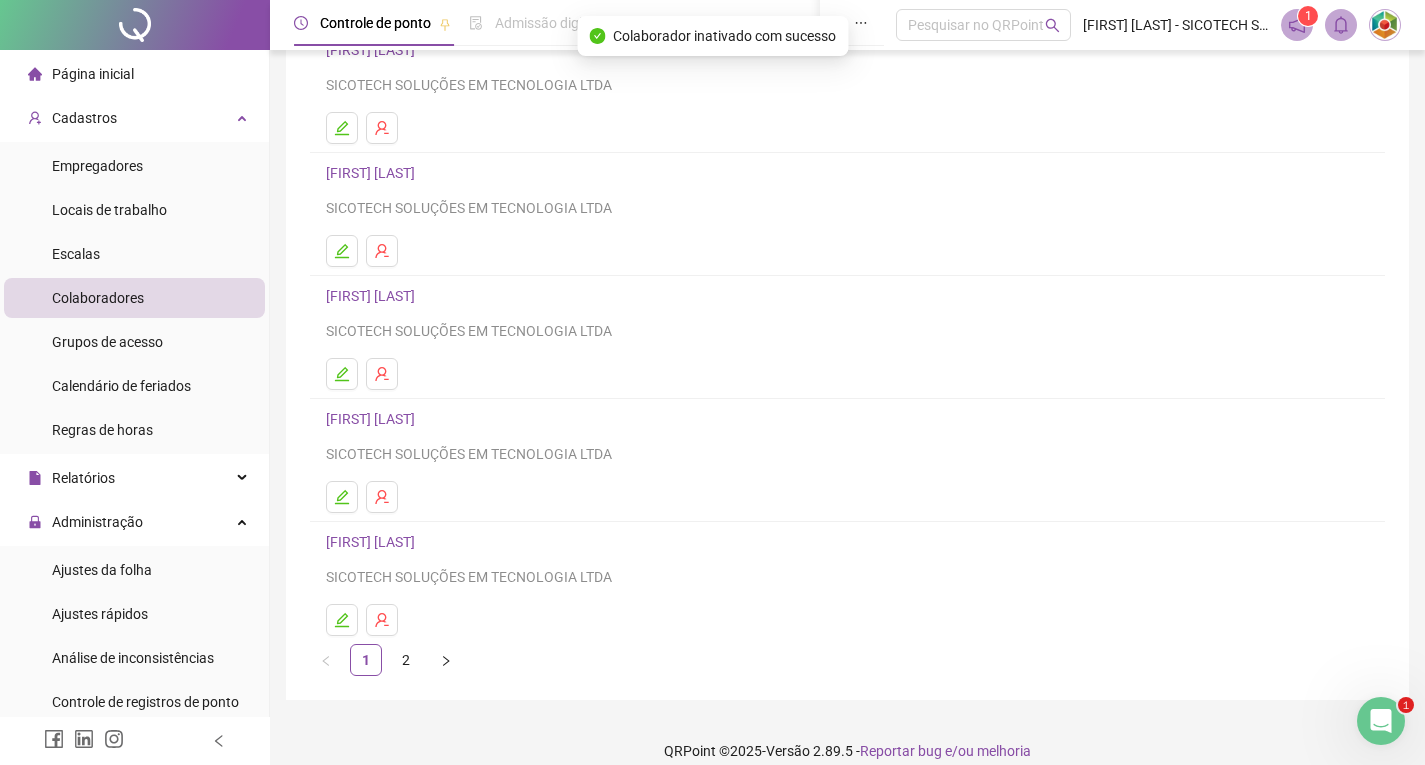 scroll, scrollTop: 200, scrollLeft: 0, axis: vertical 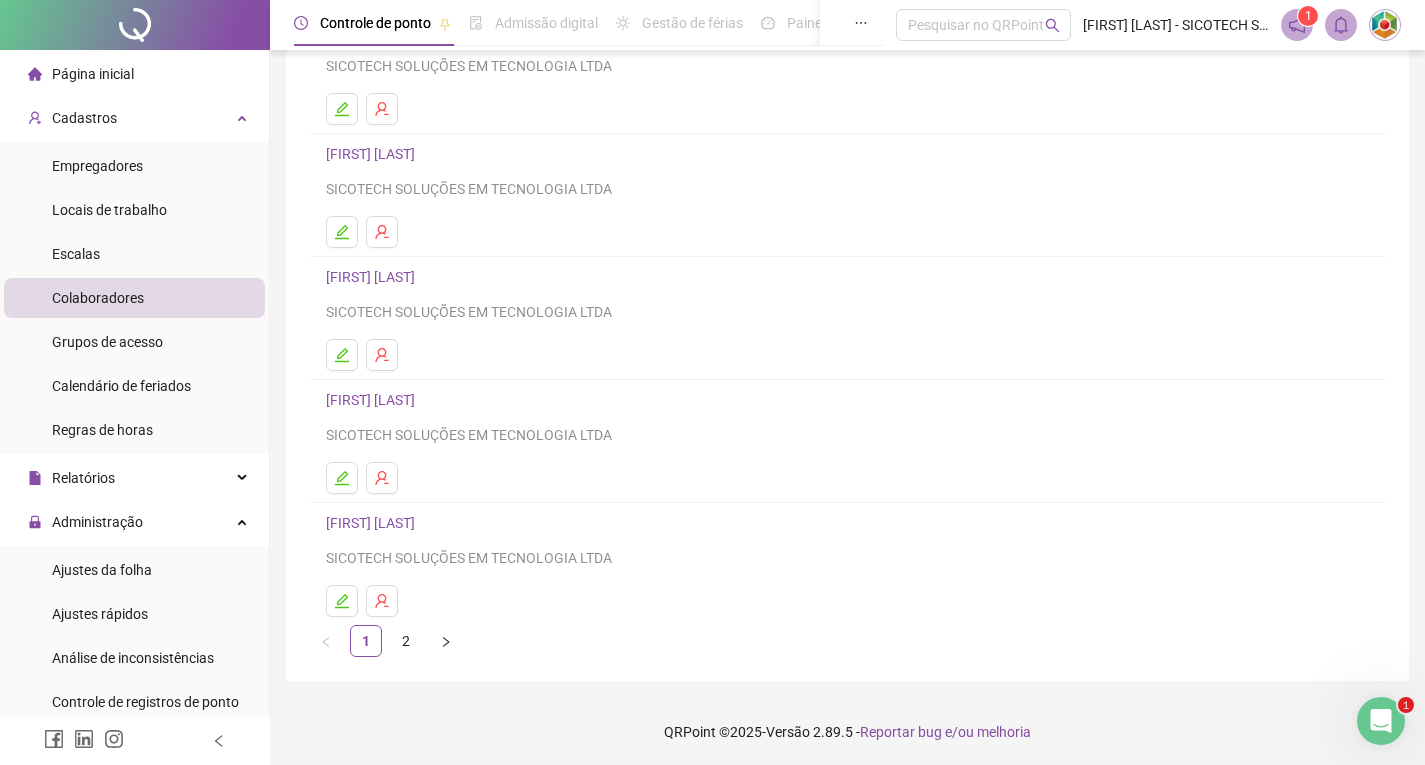 click on "2" at bounding box center [406, 641] 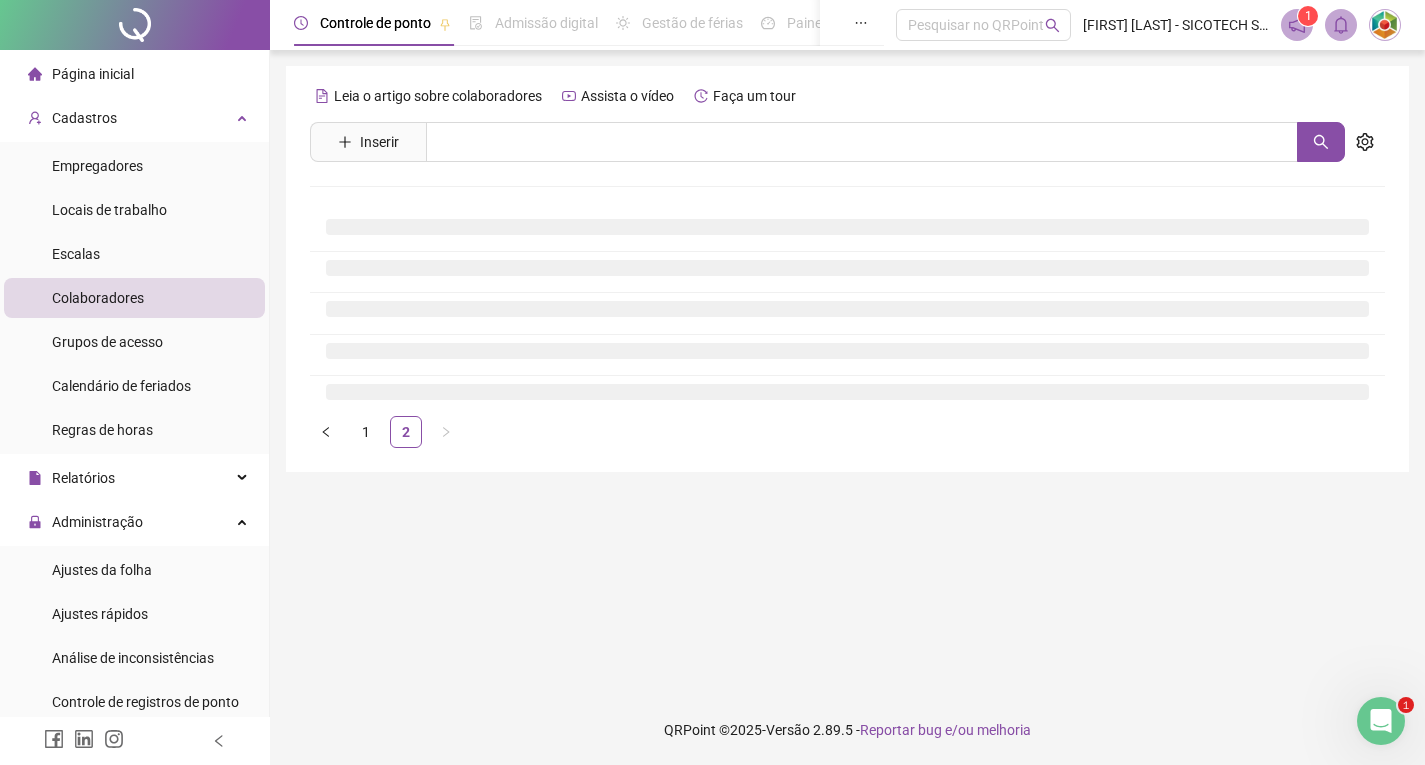 scroll, scrollTop: 0, scrollLeft: 0, axis: both 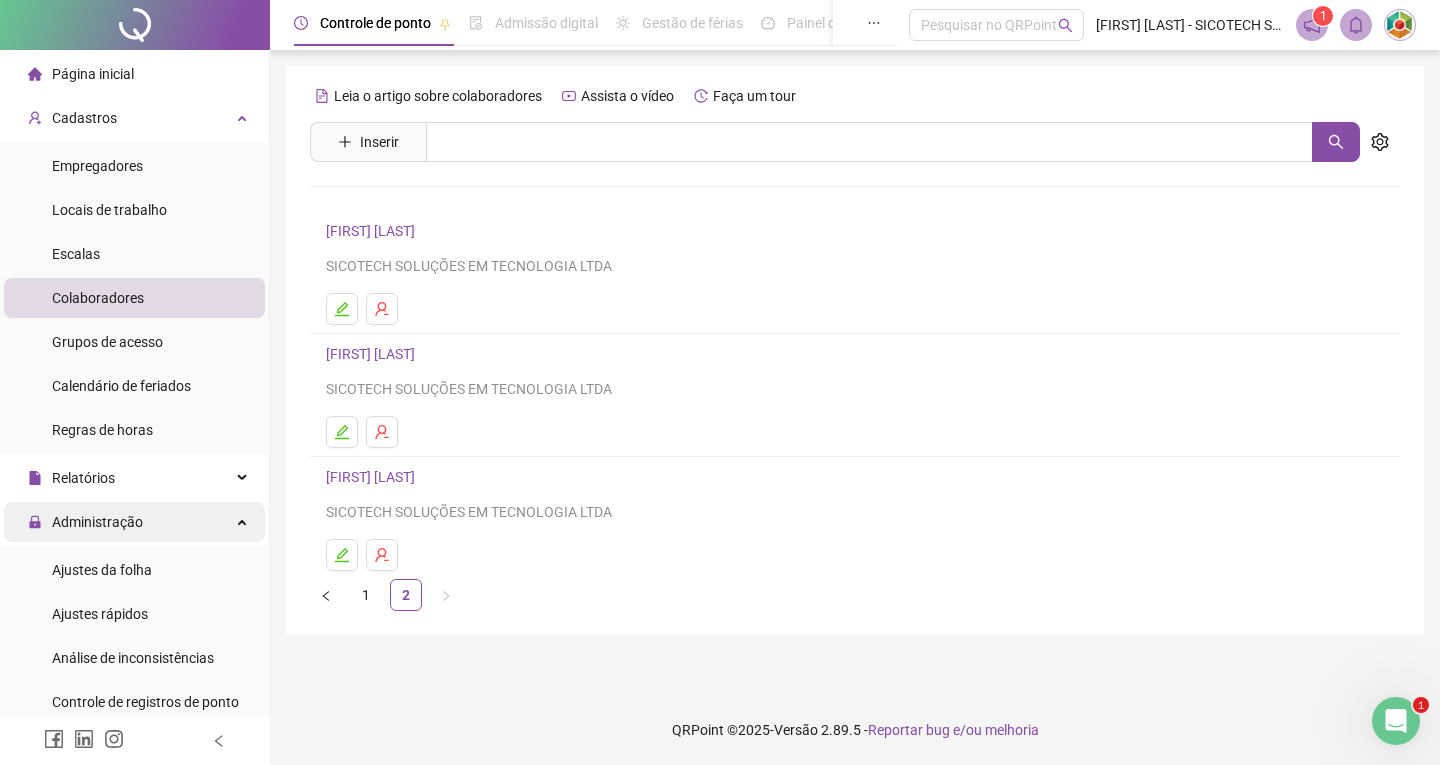 click on "Administração" at bounding box center (97, 522) 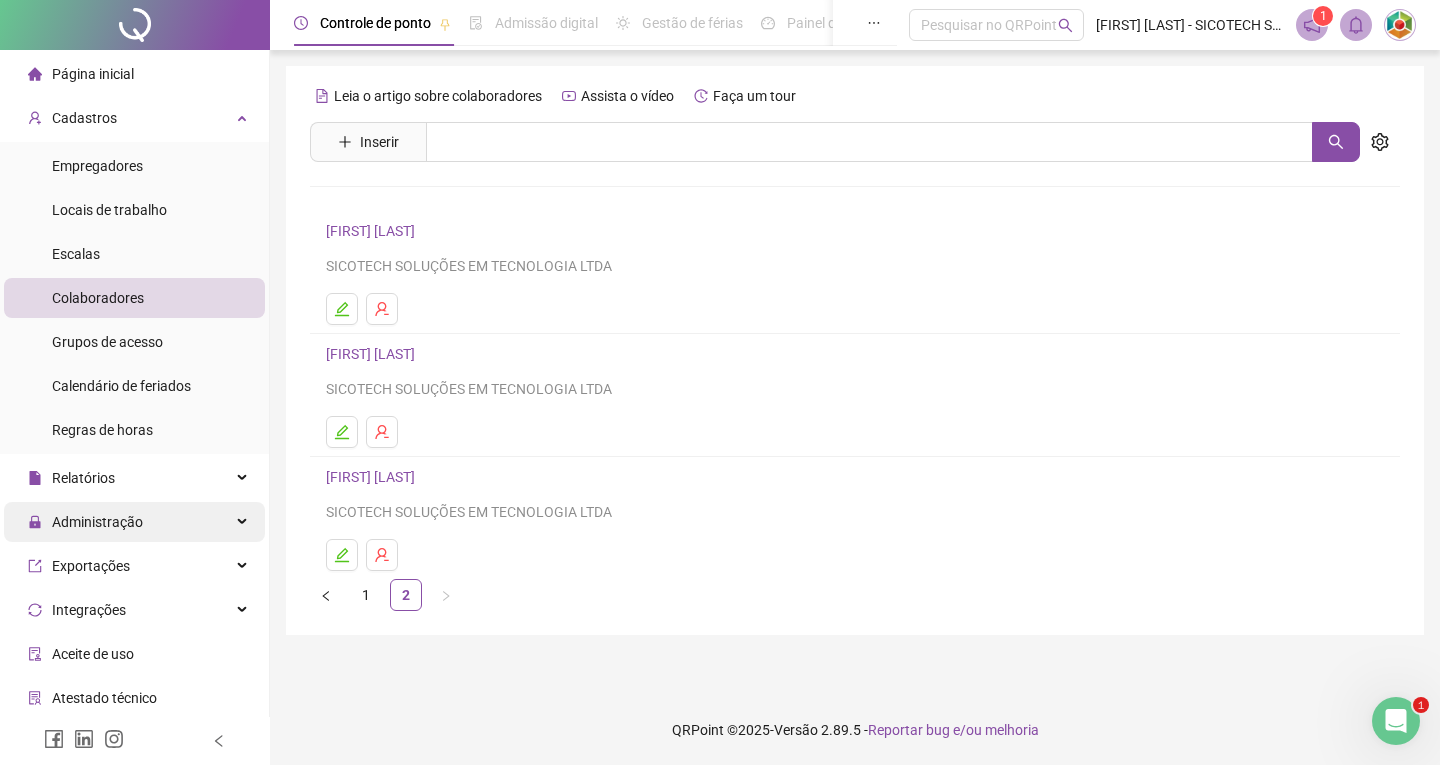 click on "Administração" at bounding box center [97, 522] 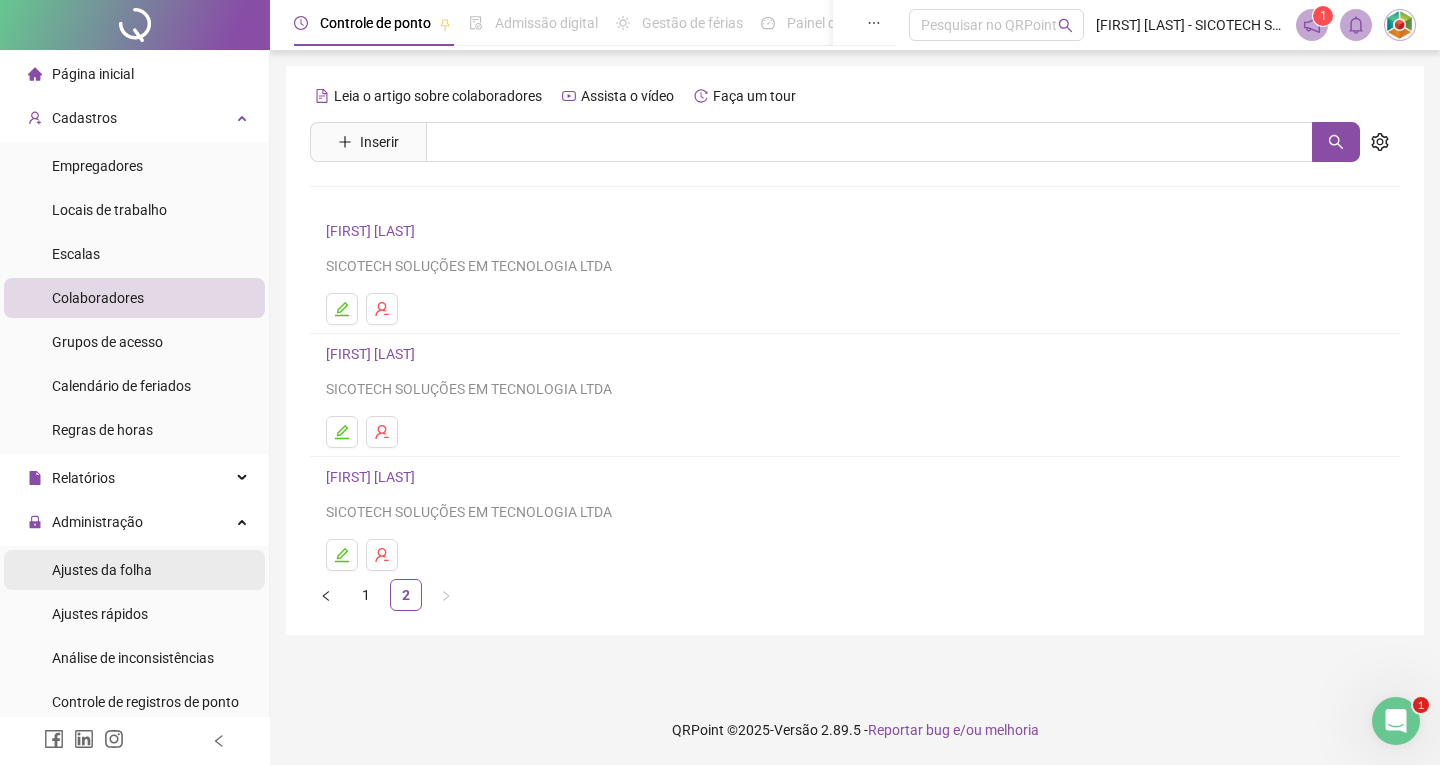 click on "Ajustes da folha" at bounding box center (102, 570) 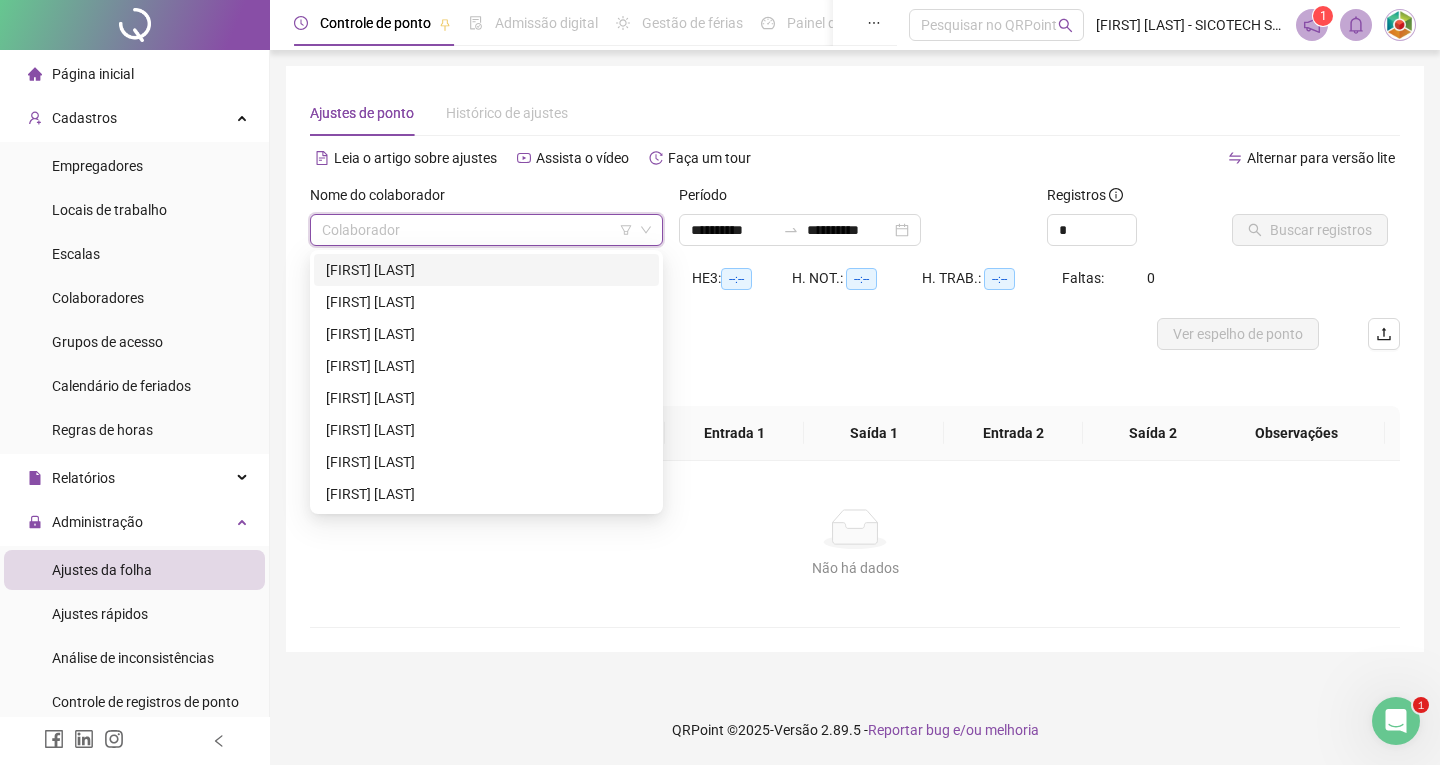 click at bounding box center (477, 230) 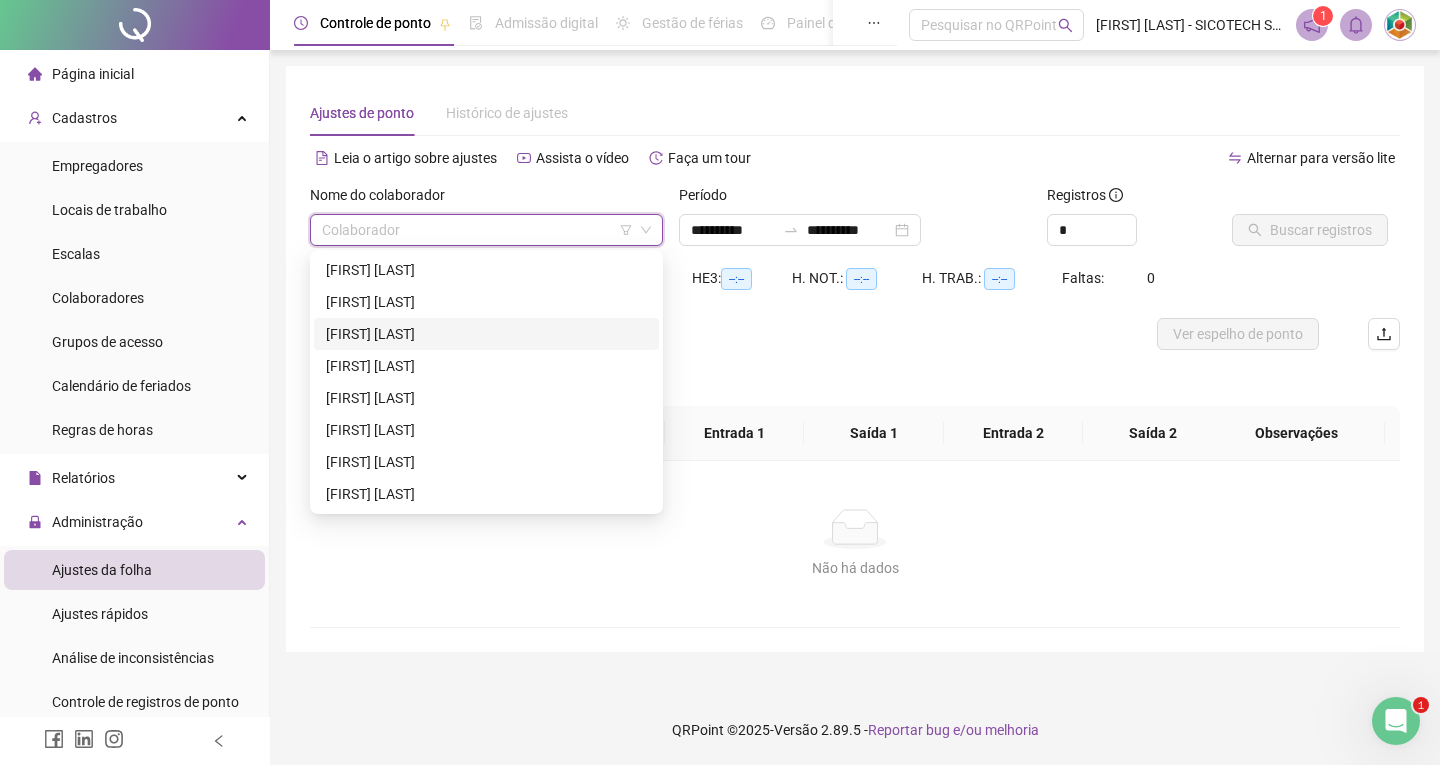 click on "[FIRST] [LAST]" at bounding box center [486, 334] 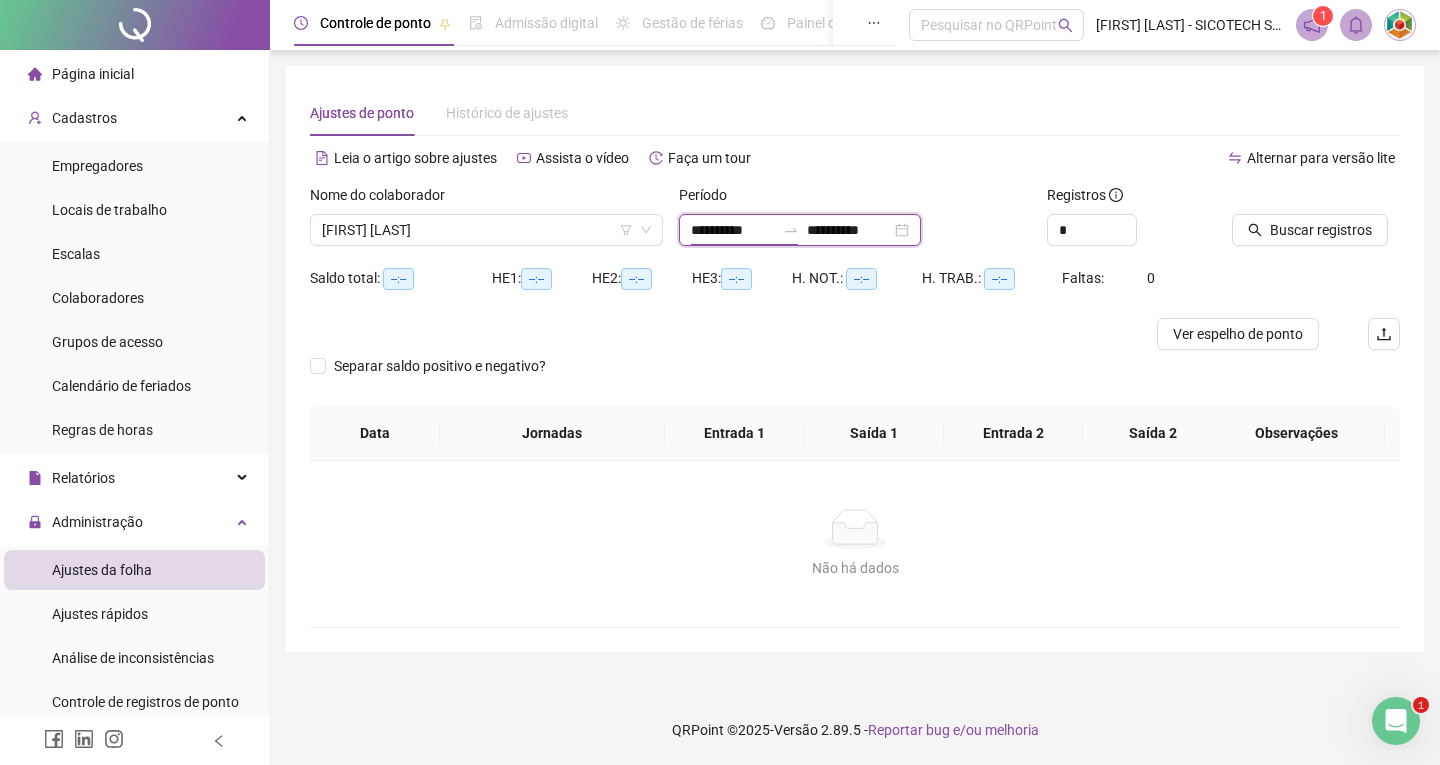 click on "**********" at bounding box center [733, 230] 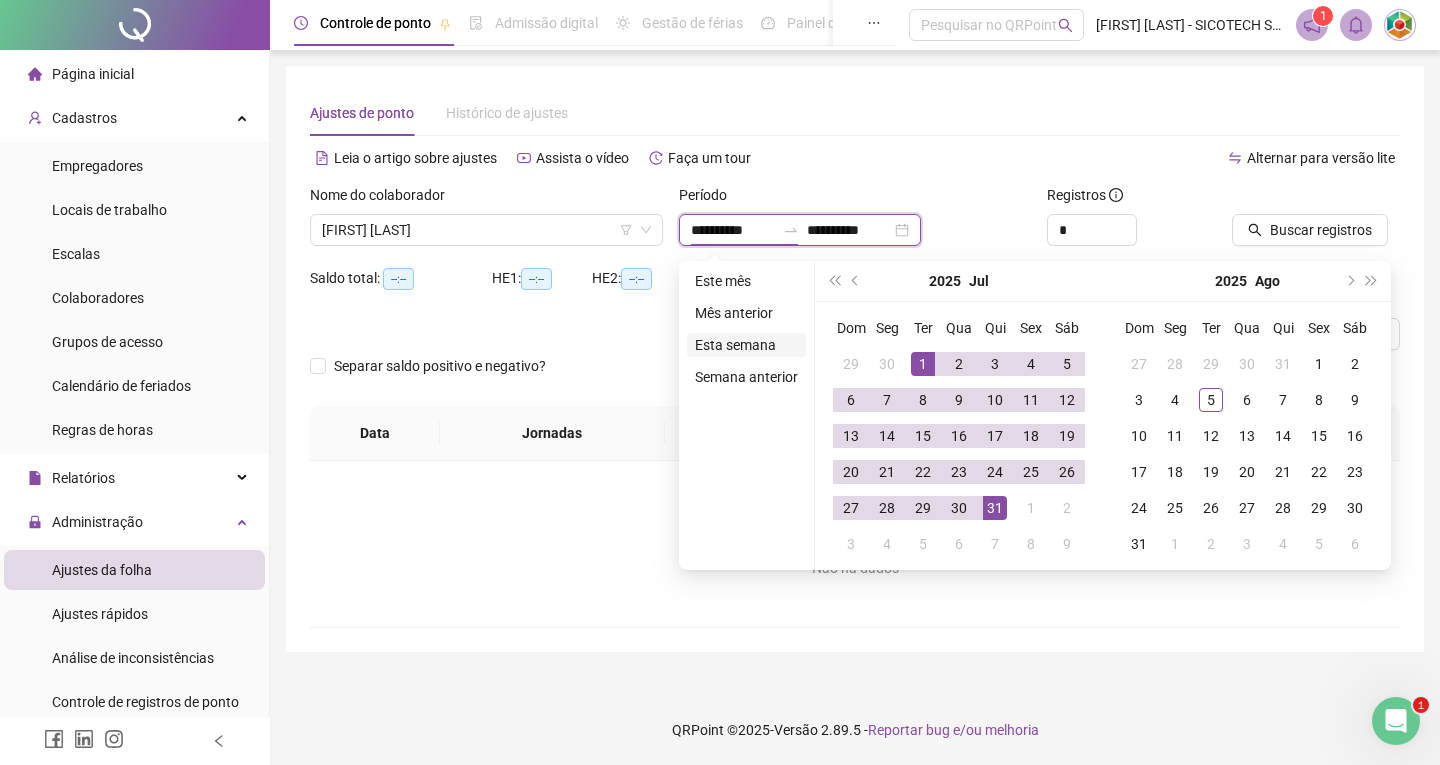 type on "**********" 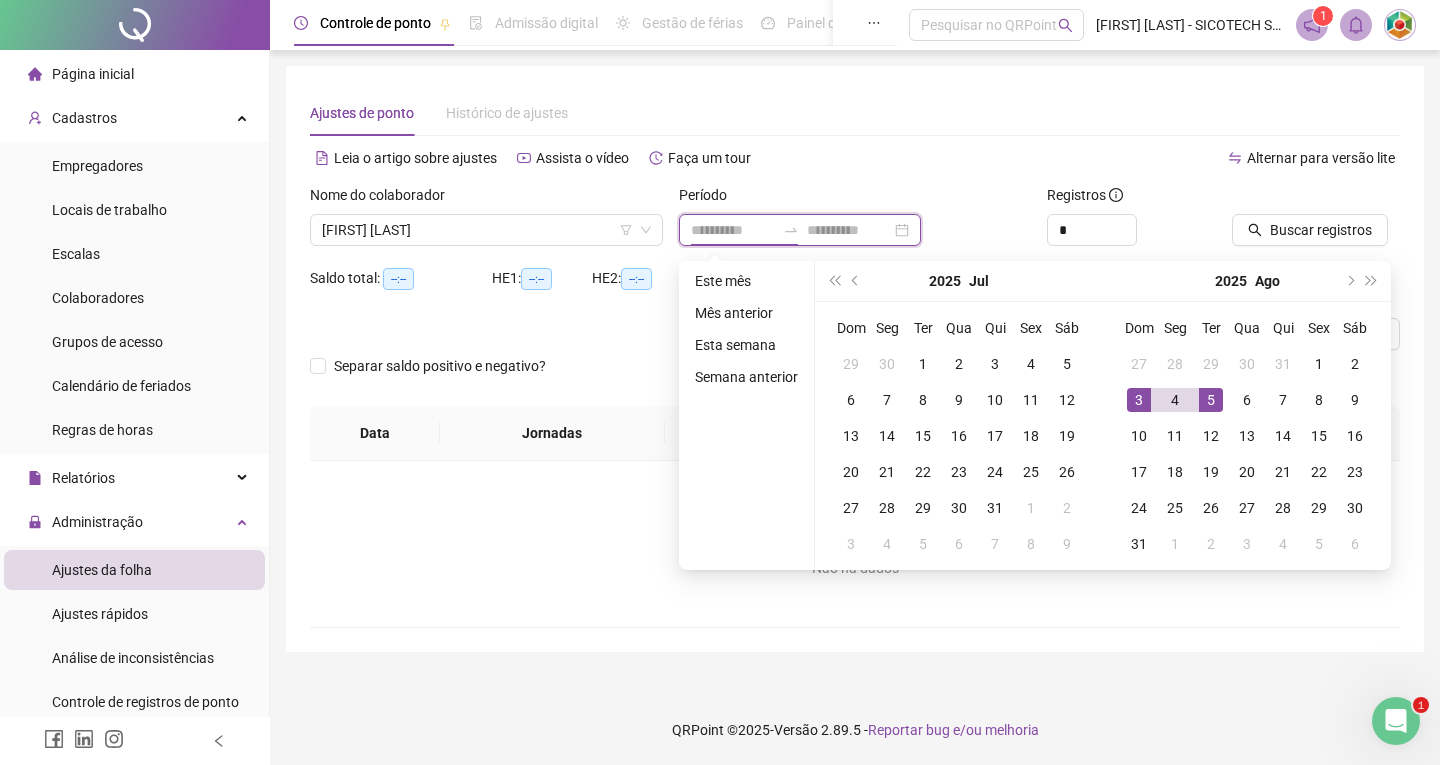 type on "**********" 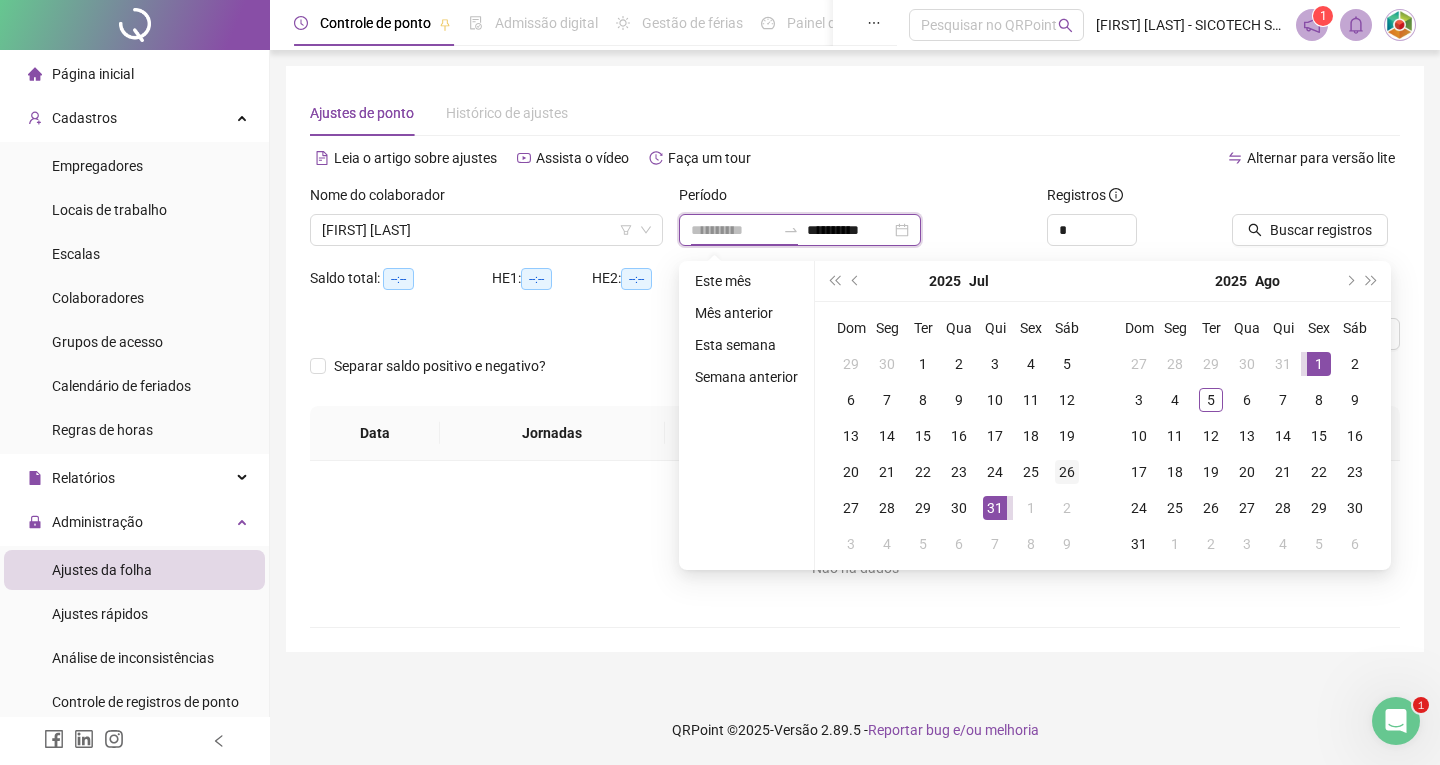 type on "**********" 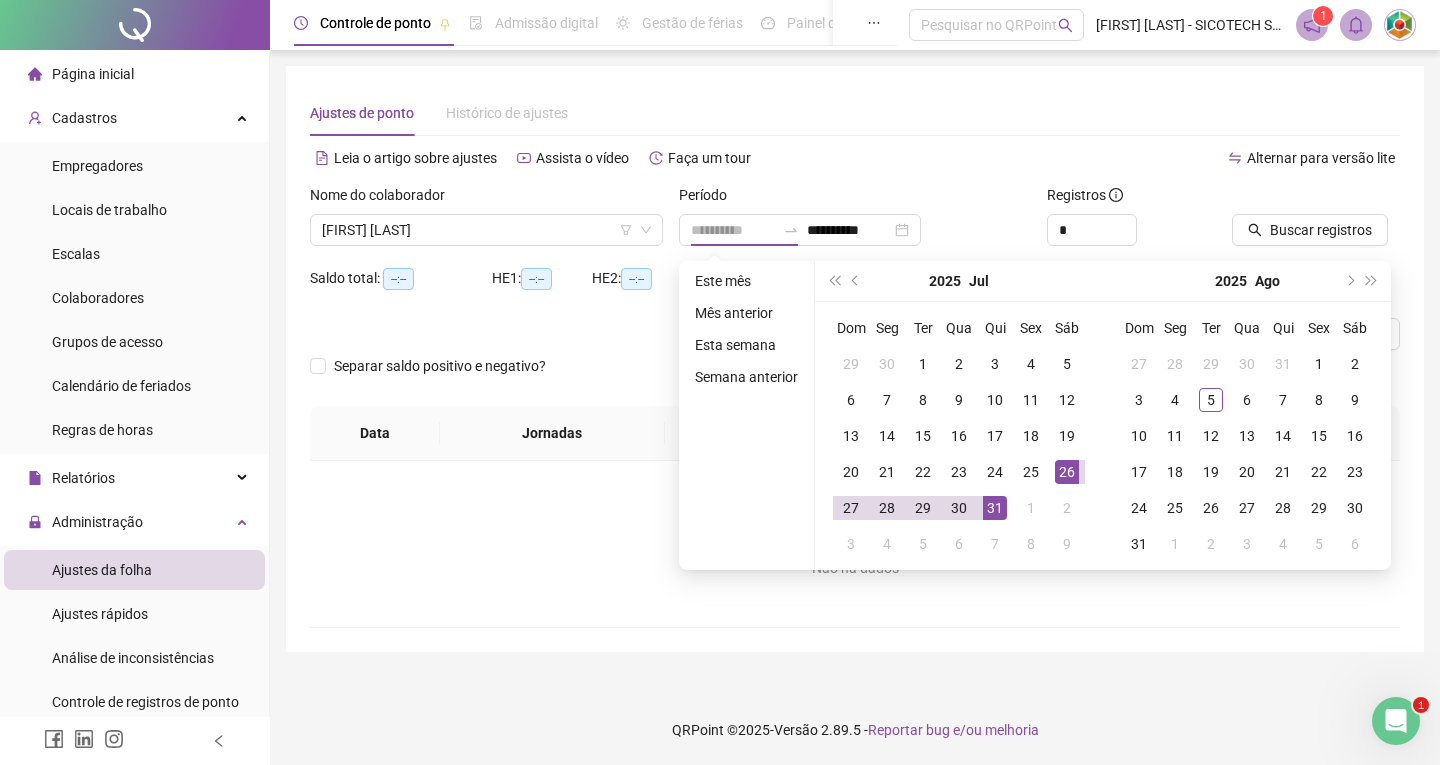 click on "26" at bounding box center [1067, 472] 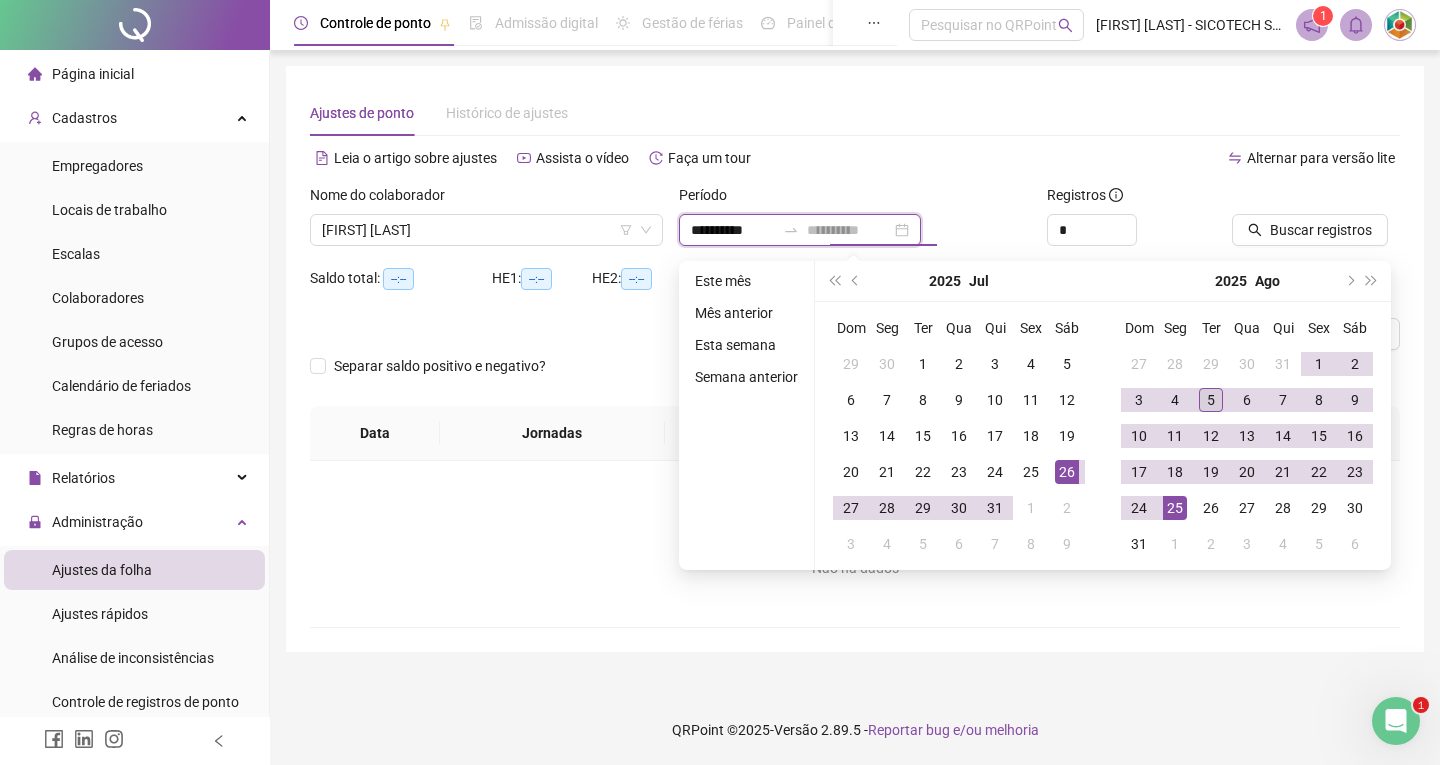 type on "**********" 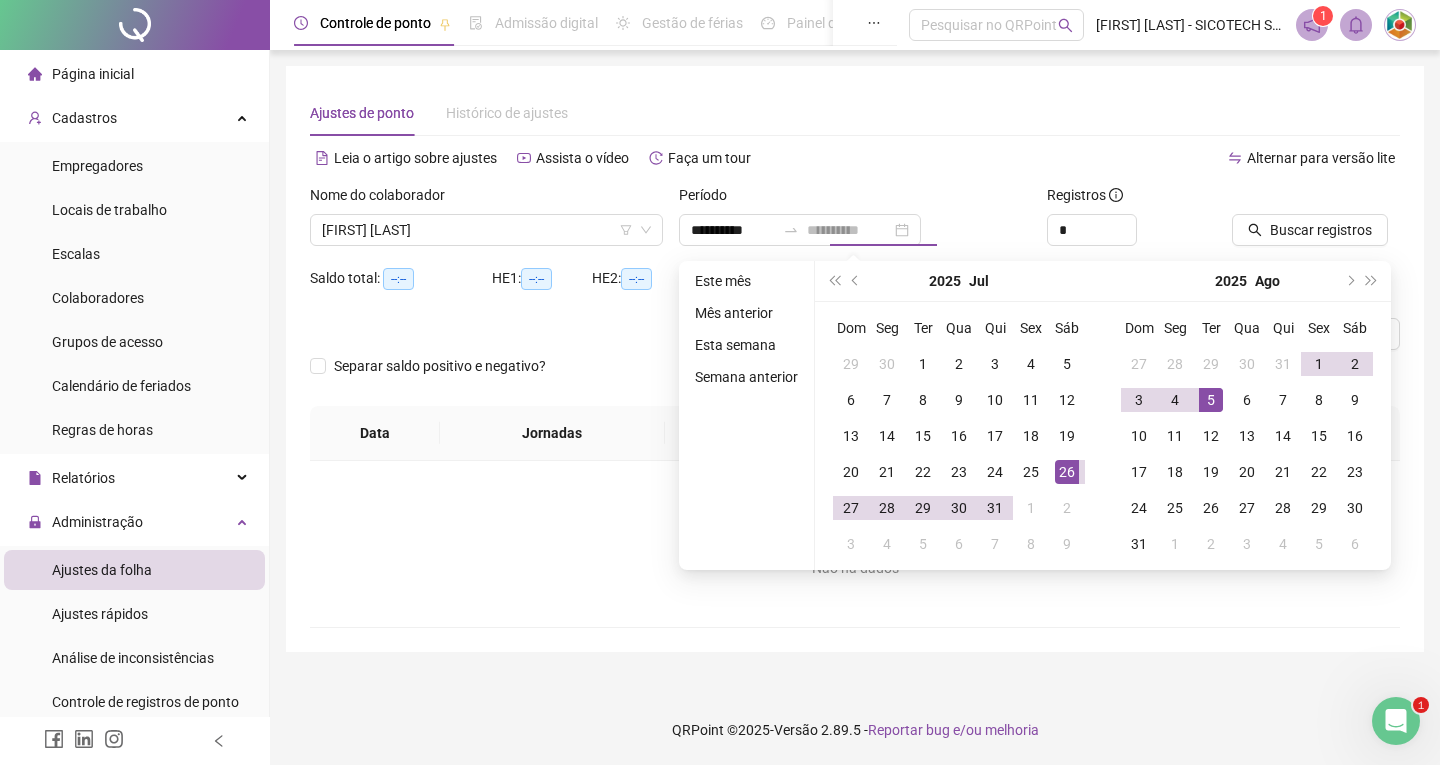 click on "5" at bounding box center [1211, 400] 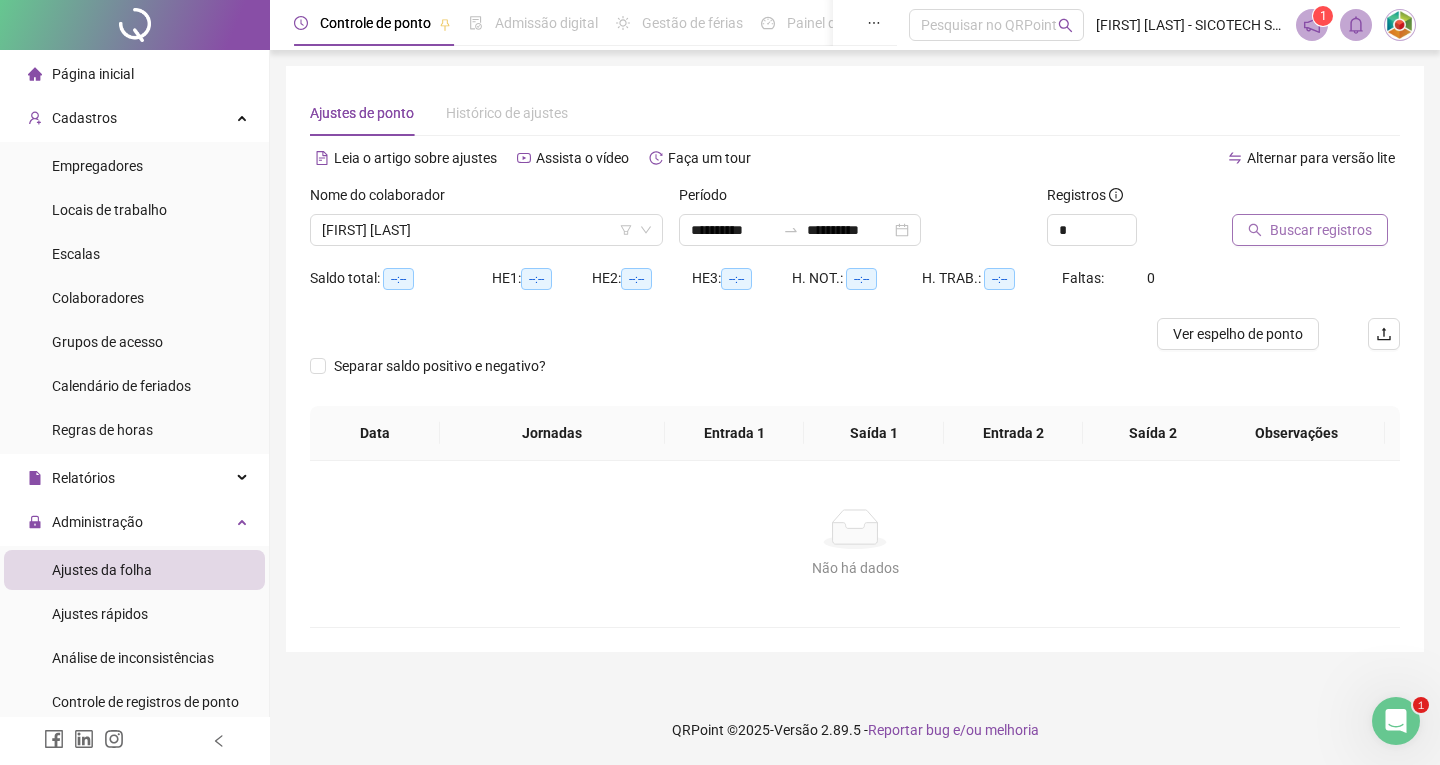 click on "Buscar registros" at bounding box center [1321, 230] 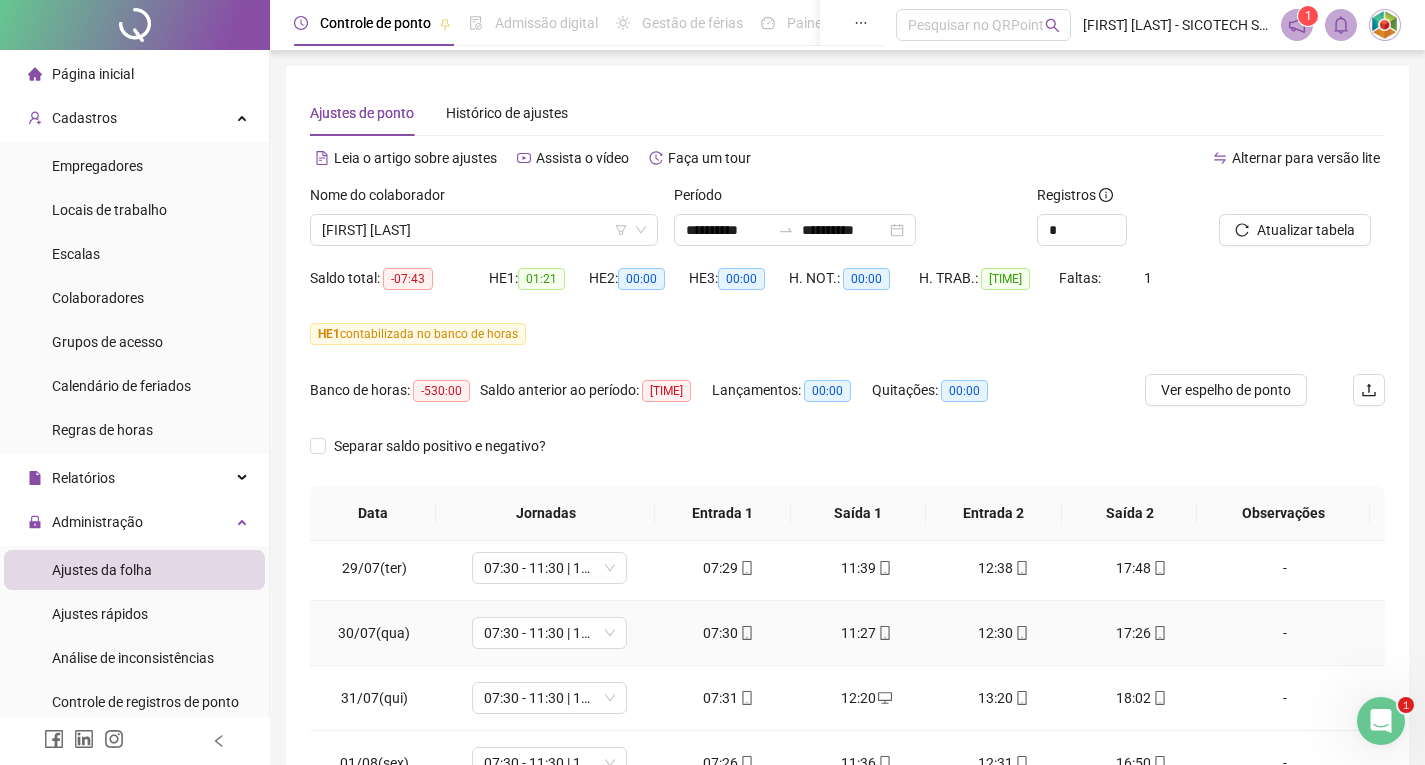 scroll, scrollTop: 288, scrollLeft: 0, axis: vertical 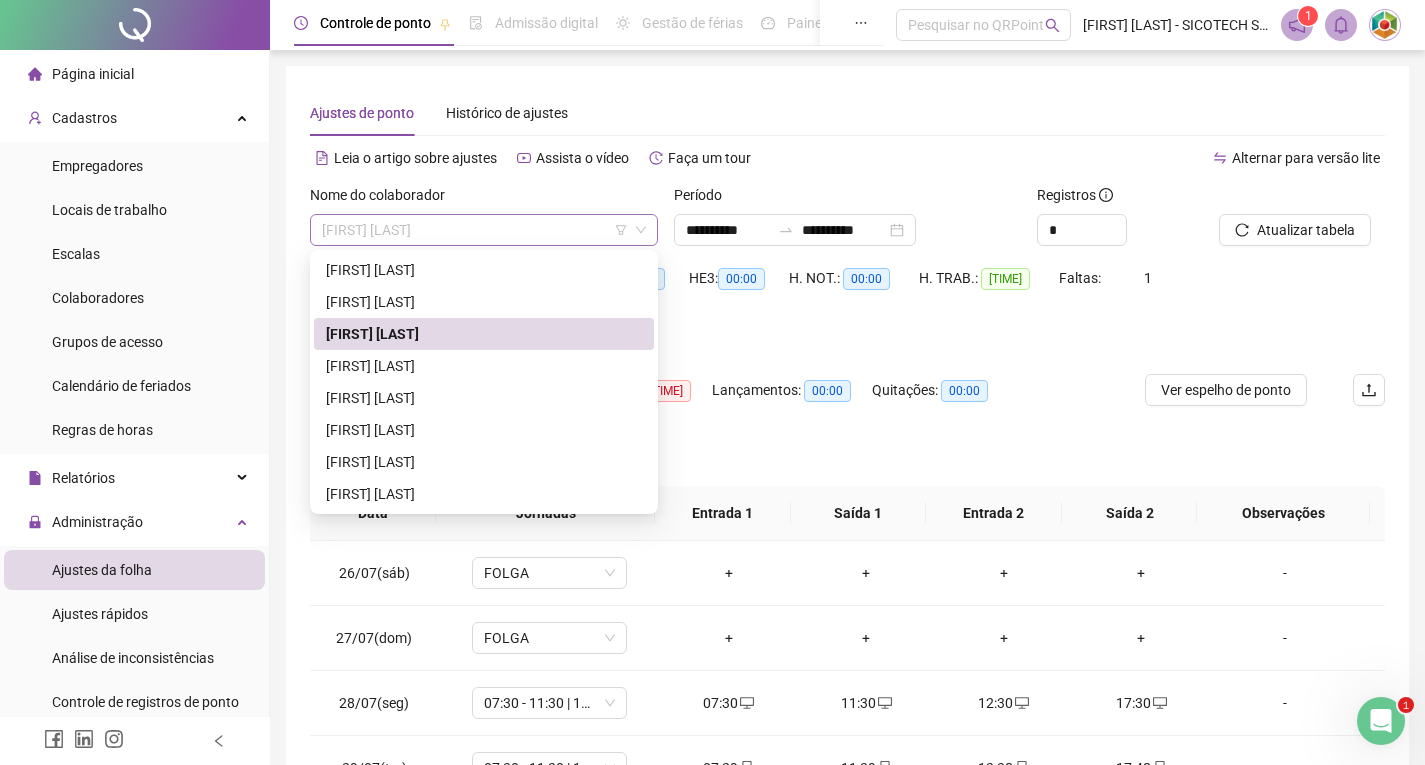 click on "[FIRST] [LAST]" at bounding box center (484, 230) 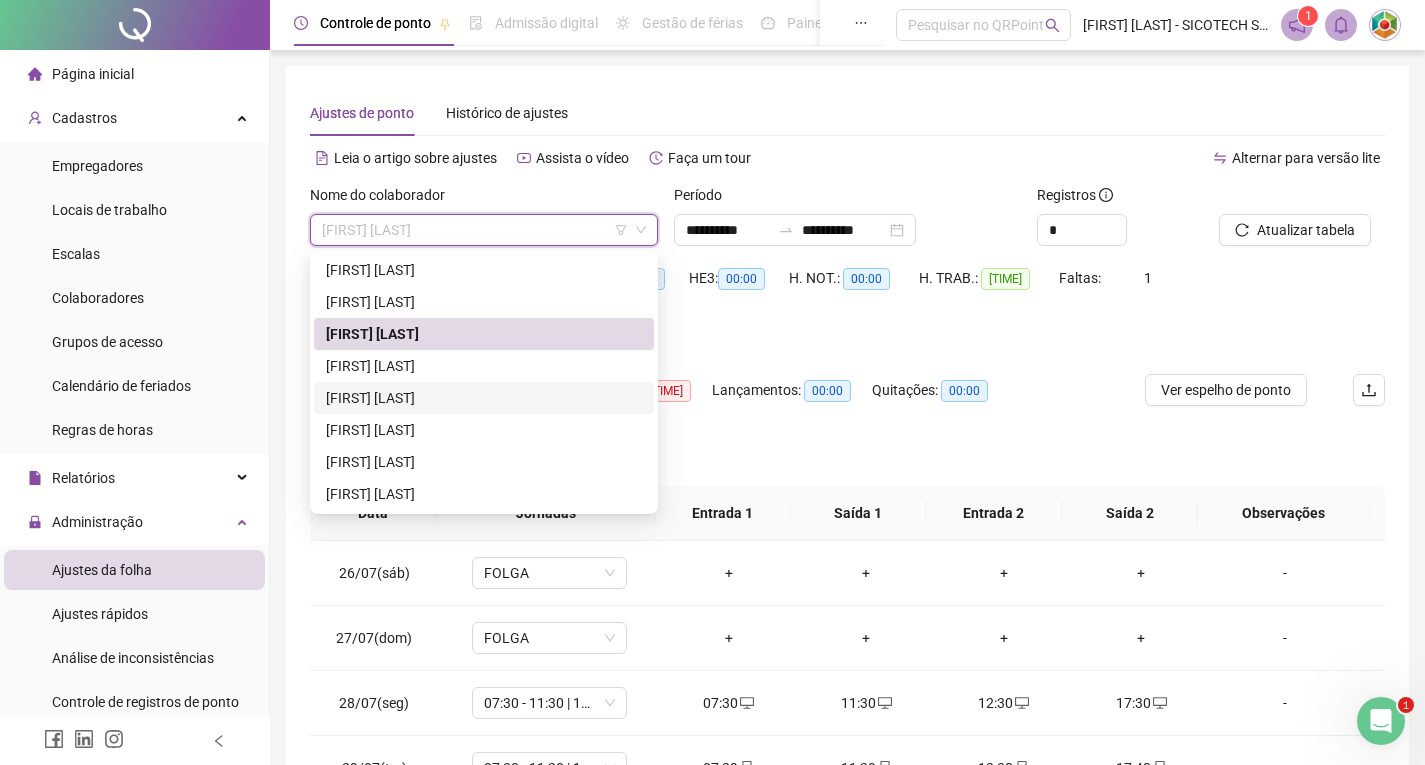 click on "[FIRST] [LAST]" at bounding box center (484, 398) 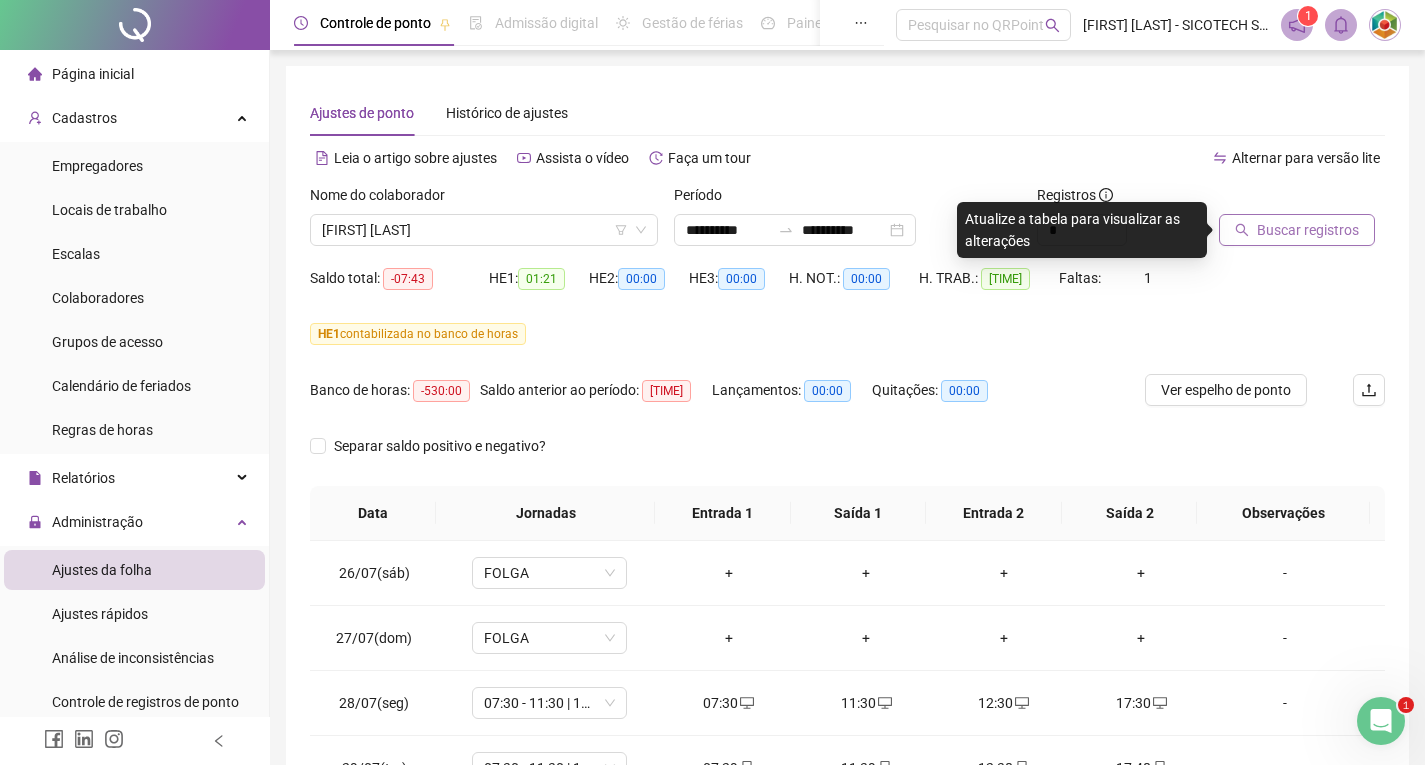 click on "Buscar registros" at bounding box center [1308, 230] 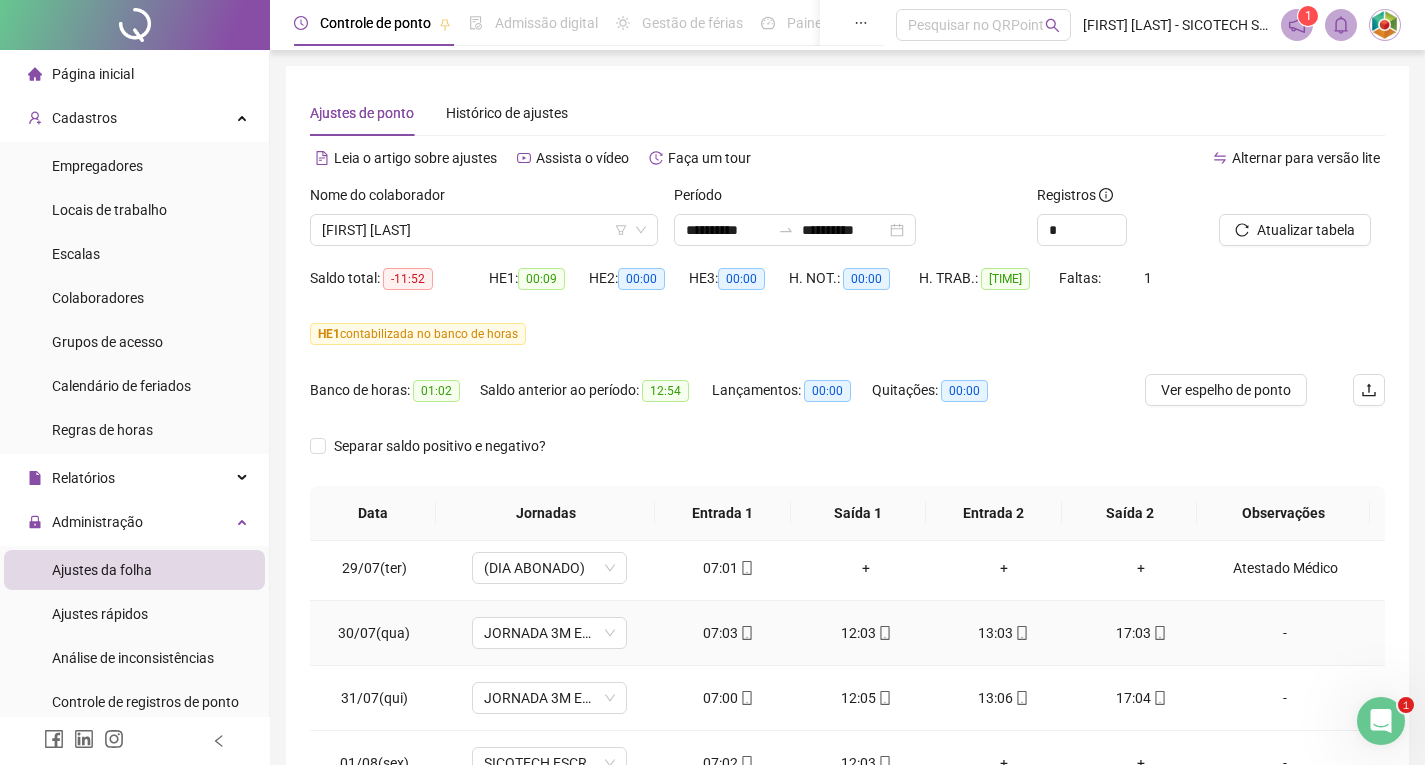 scroll, scrollTop: 288, scrollLeft: 0, axis: vertical 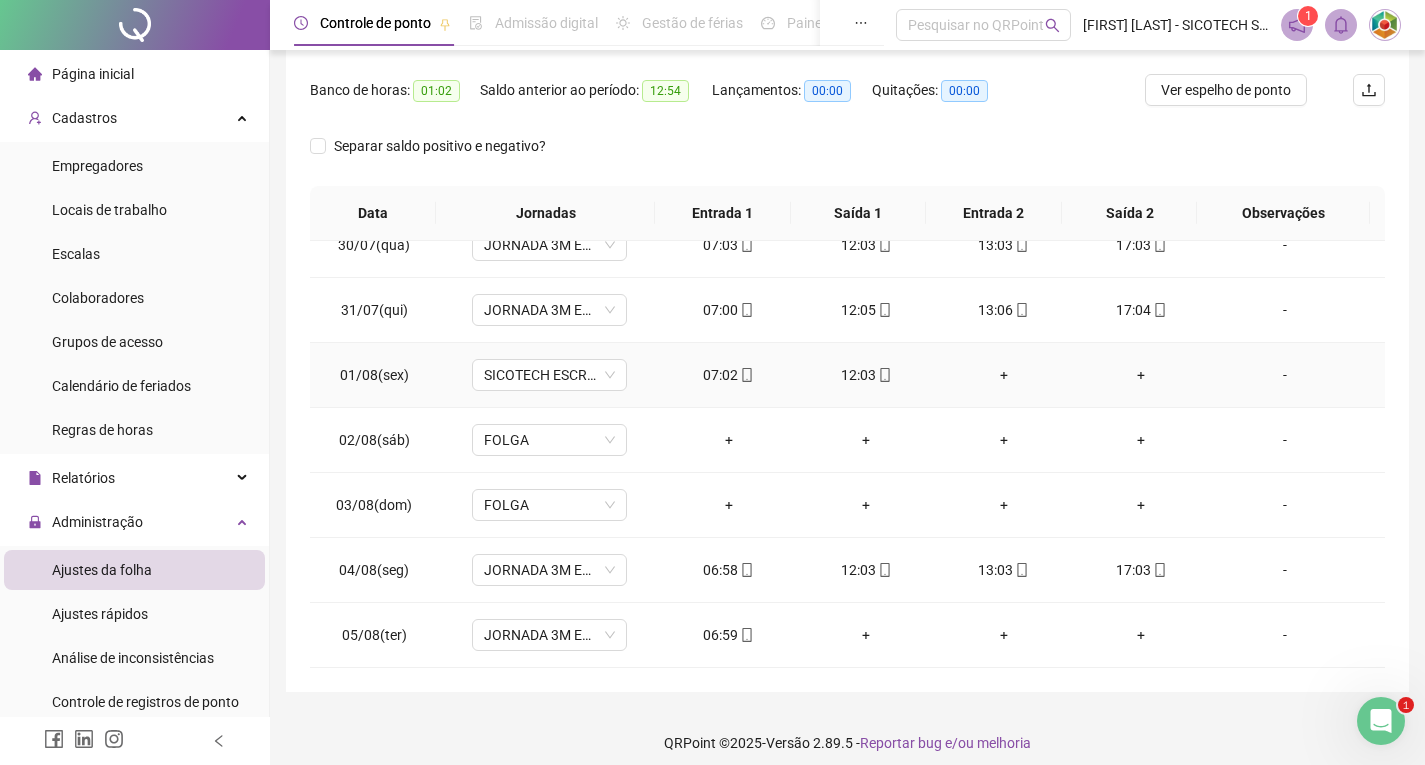click on "+" at bounding box center (1004, 375) 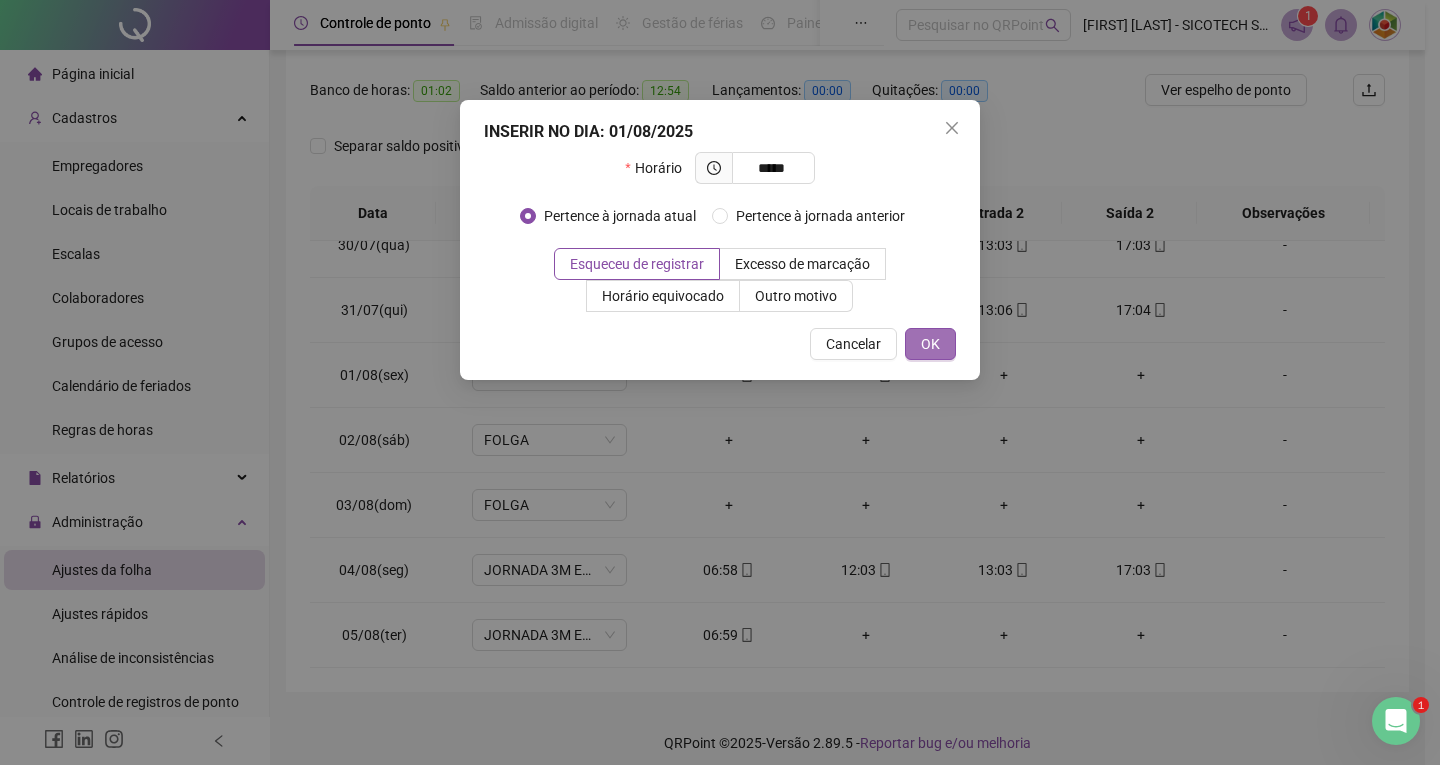 type on "*****" 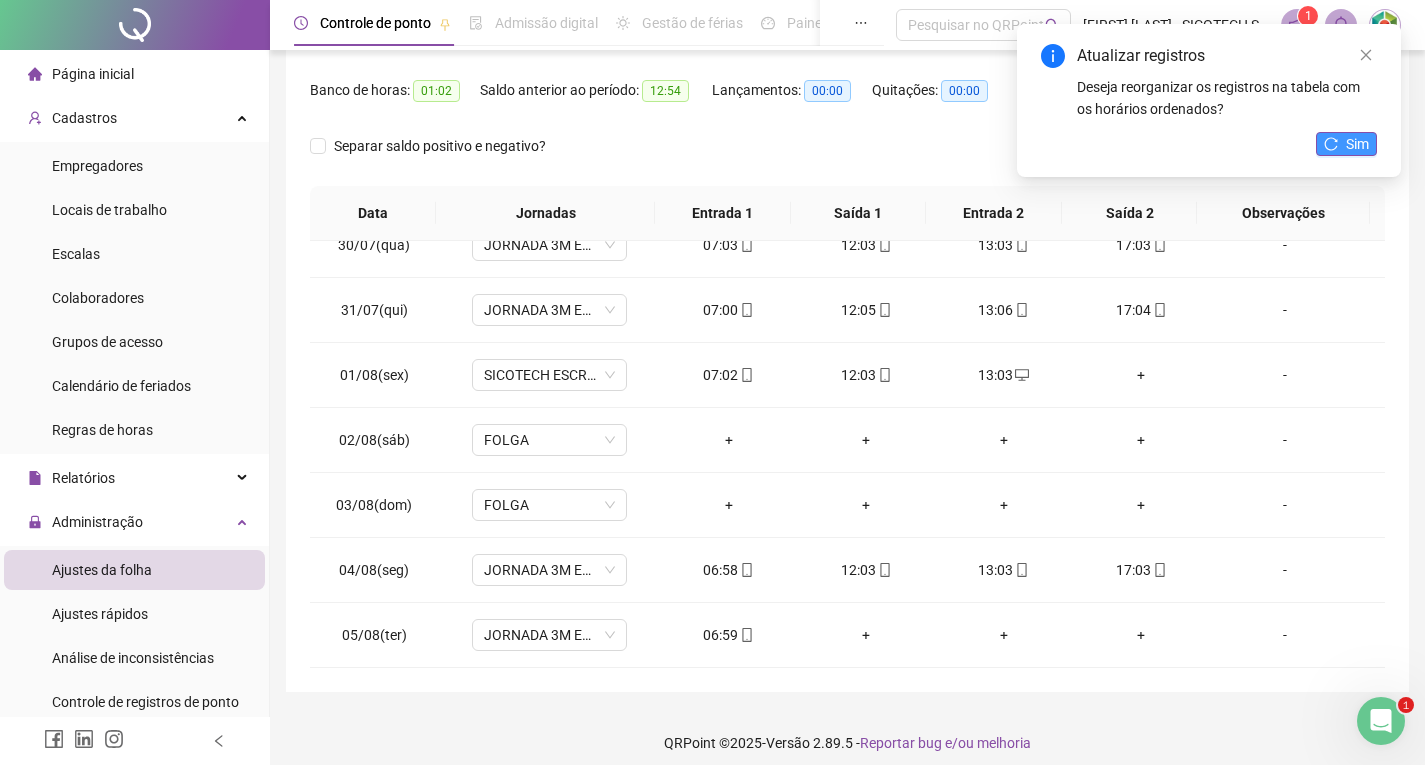 click 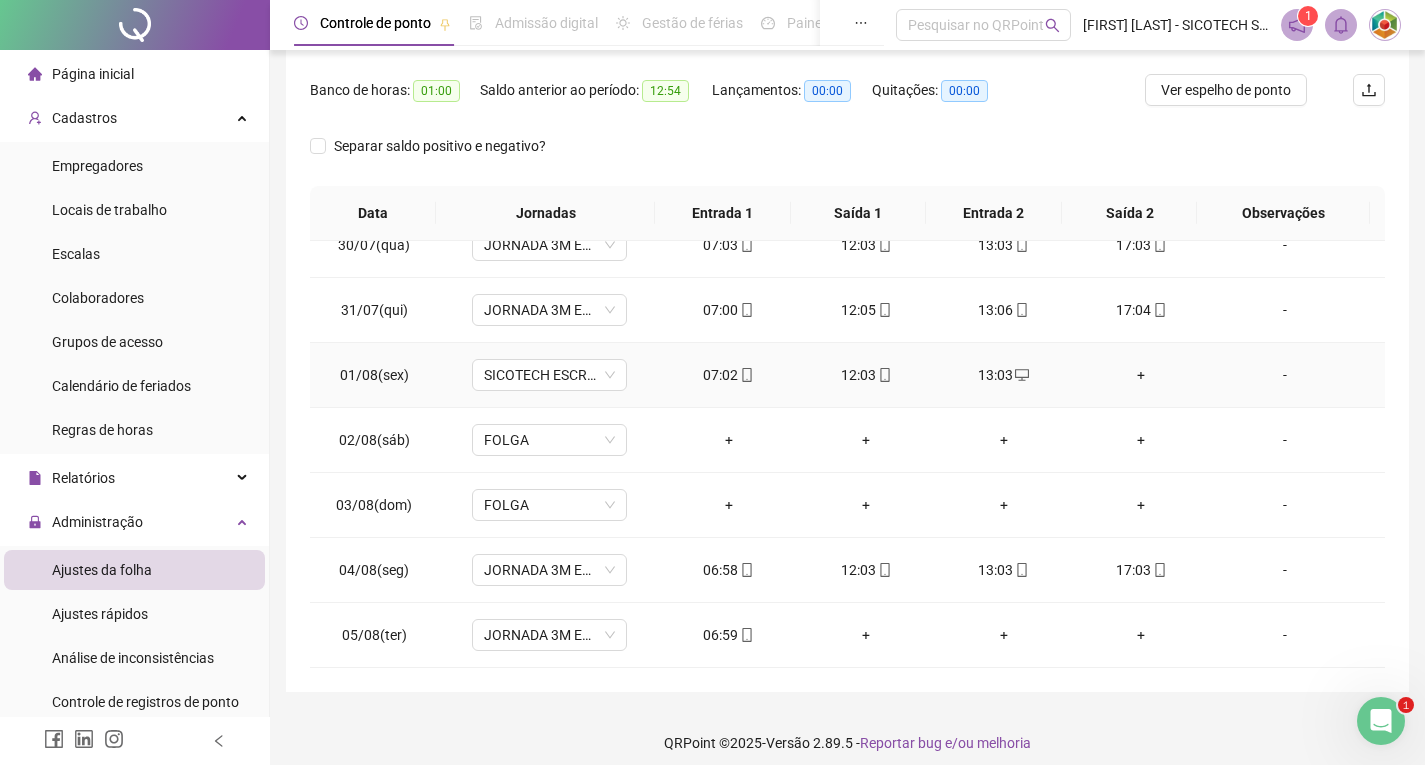 click on "+" at bounding box center [1142, 375] 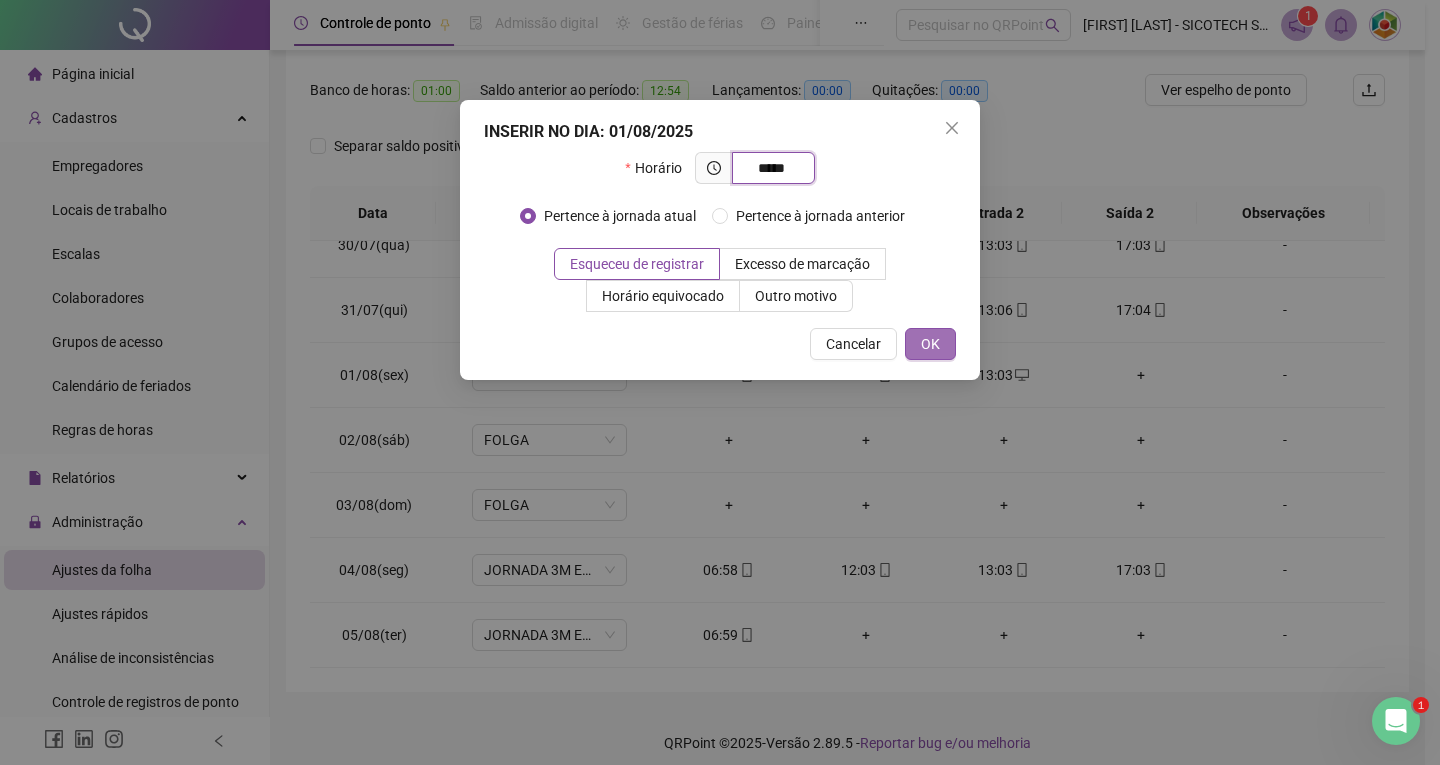type on "*****" 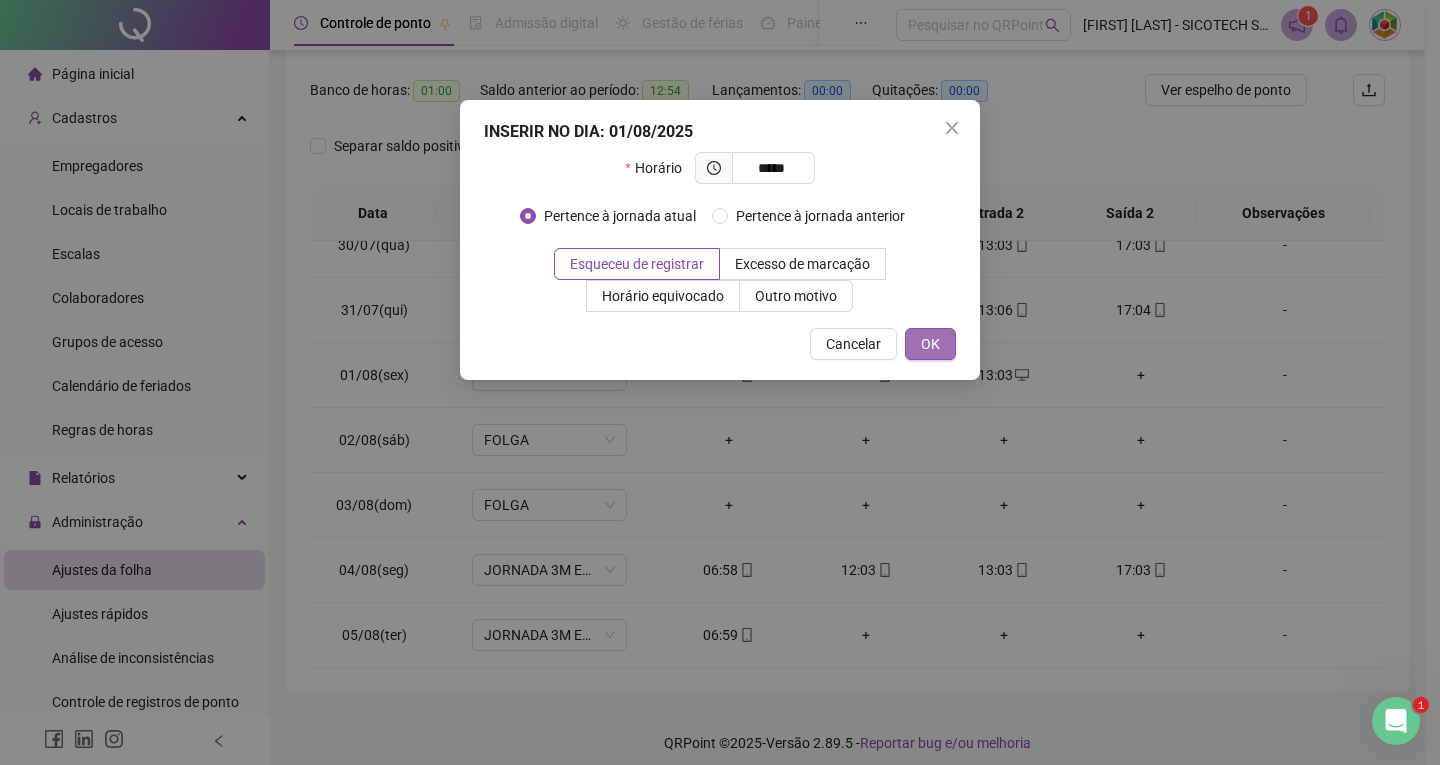 click on "OK" at bounding box center [930, 344] 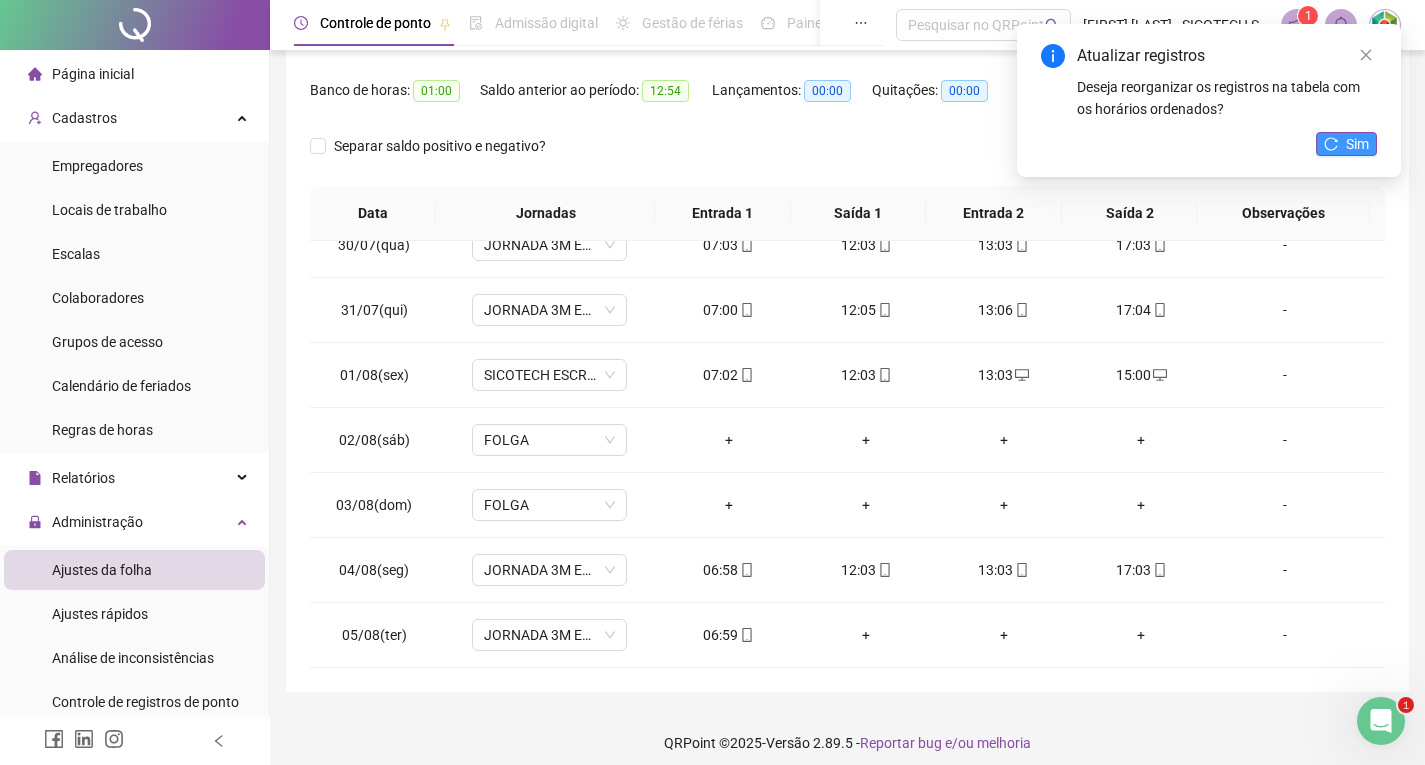 click on "Sim" at bounding box center [1346, 144] 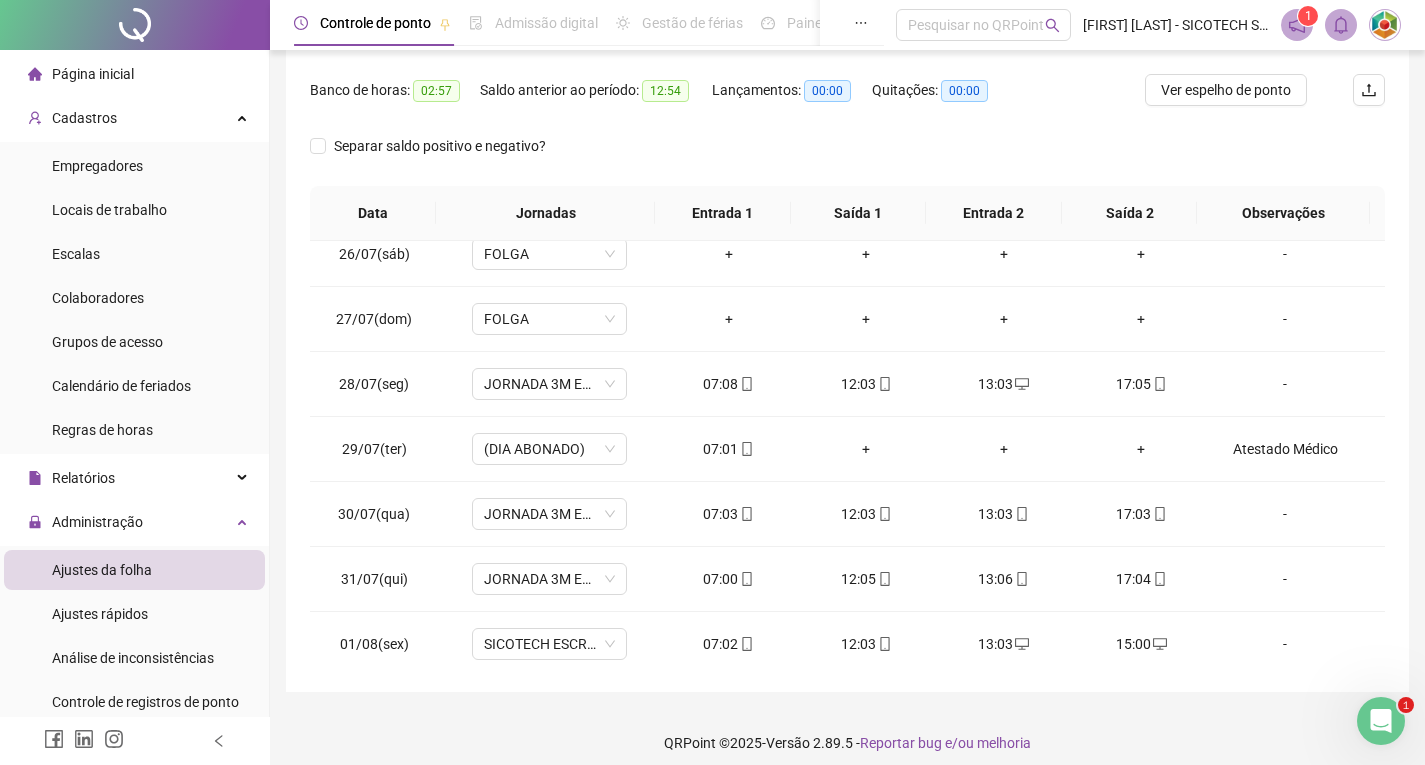 scroll, scrollTop: 0, scrollLeft: 0, axis: both 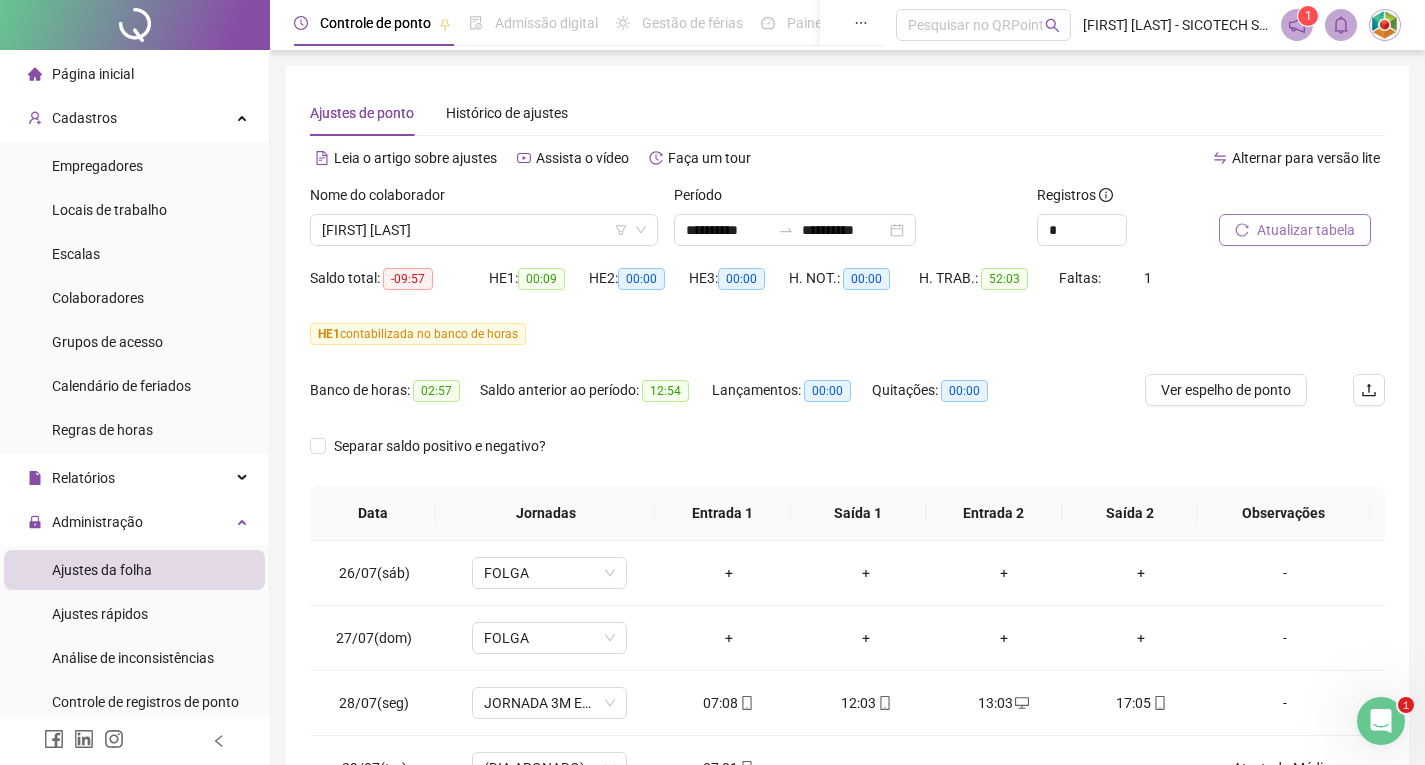 click on "Atualizar tabela" at bounding box center (1306, 230) 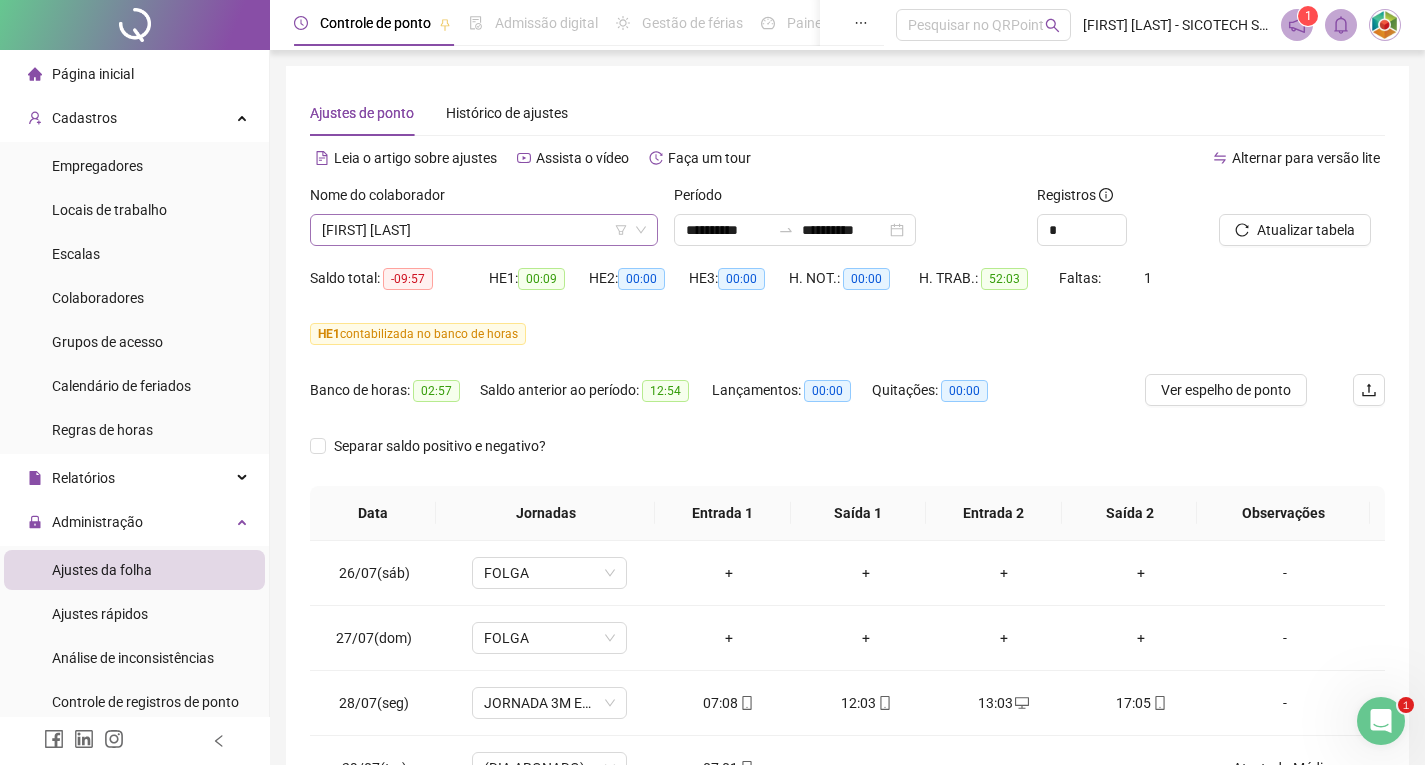 click on "[FIRST] [LAST]" at bounding box center [484, 230] 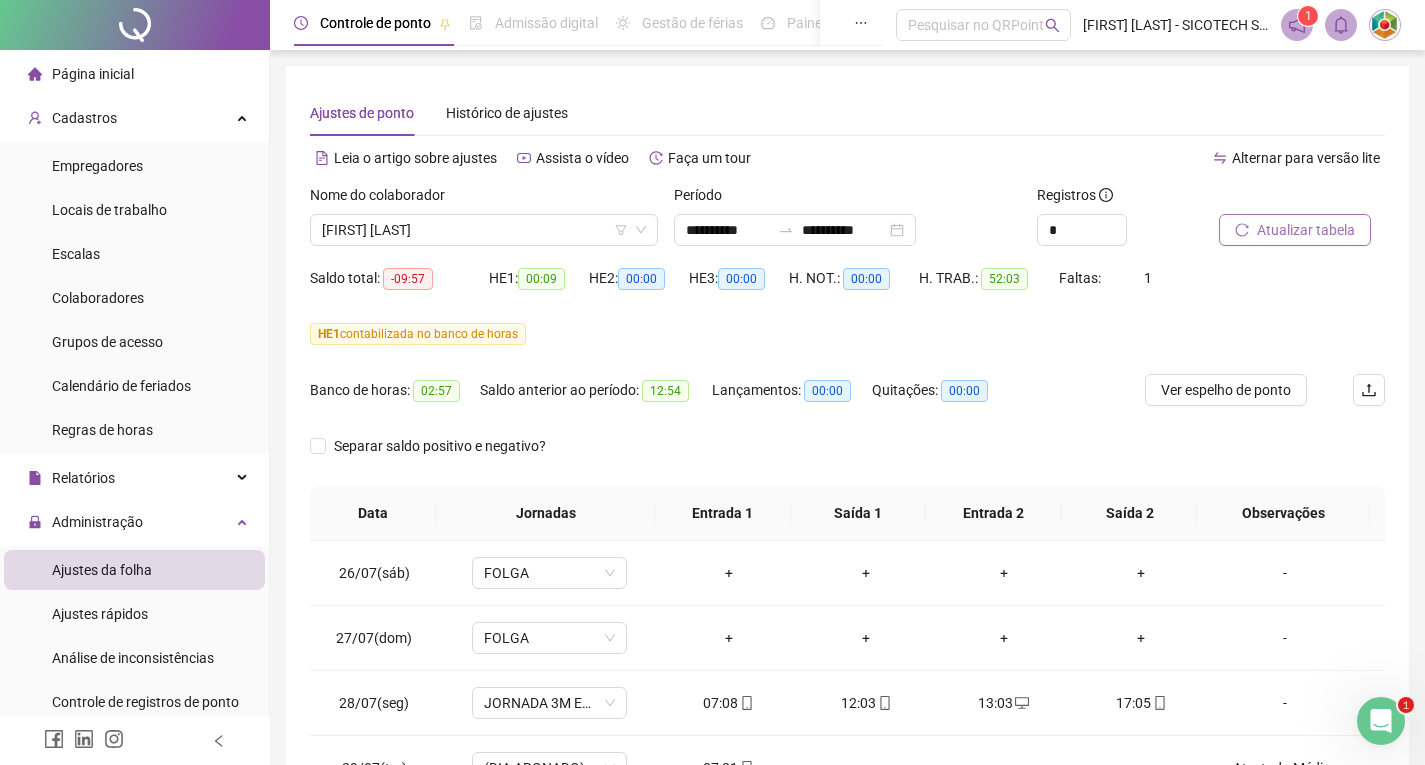 click on "Atualizar tabela" at bounding box center [1306, 230] 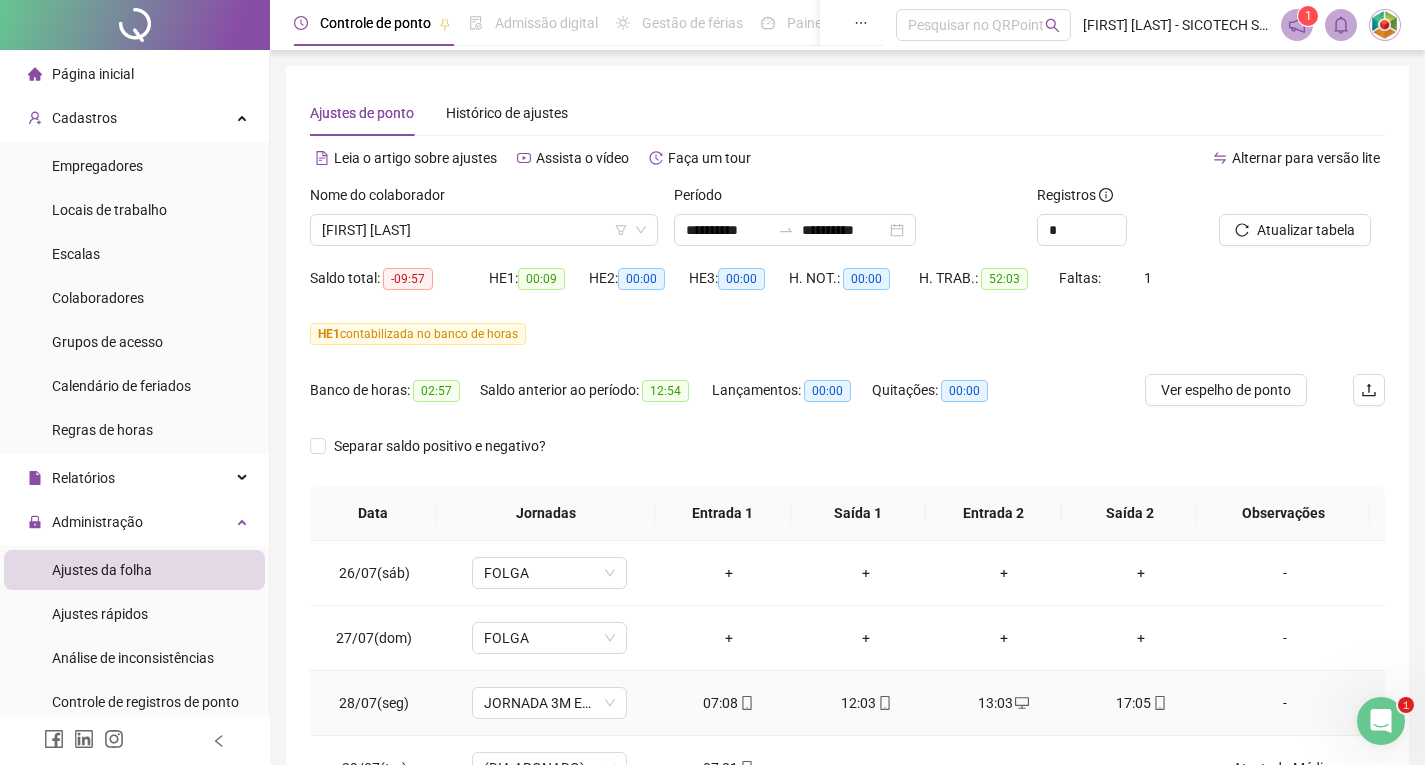 scroll, scrollTop: 288, scrollLeft: 0, axis: vertical 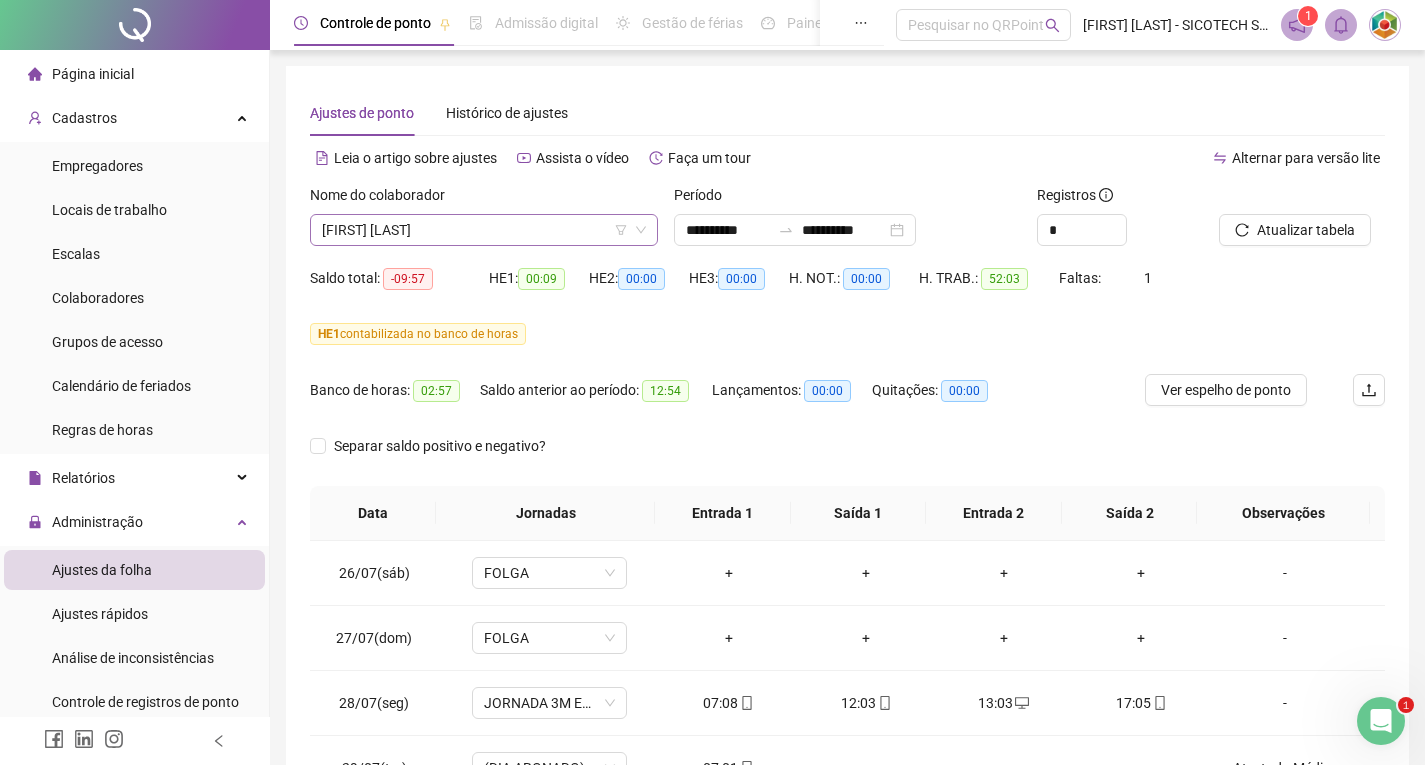 click on "[FIRST] [LAST]" at bounding box center (484, 230) 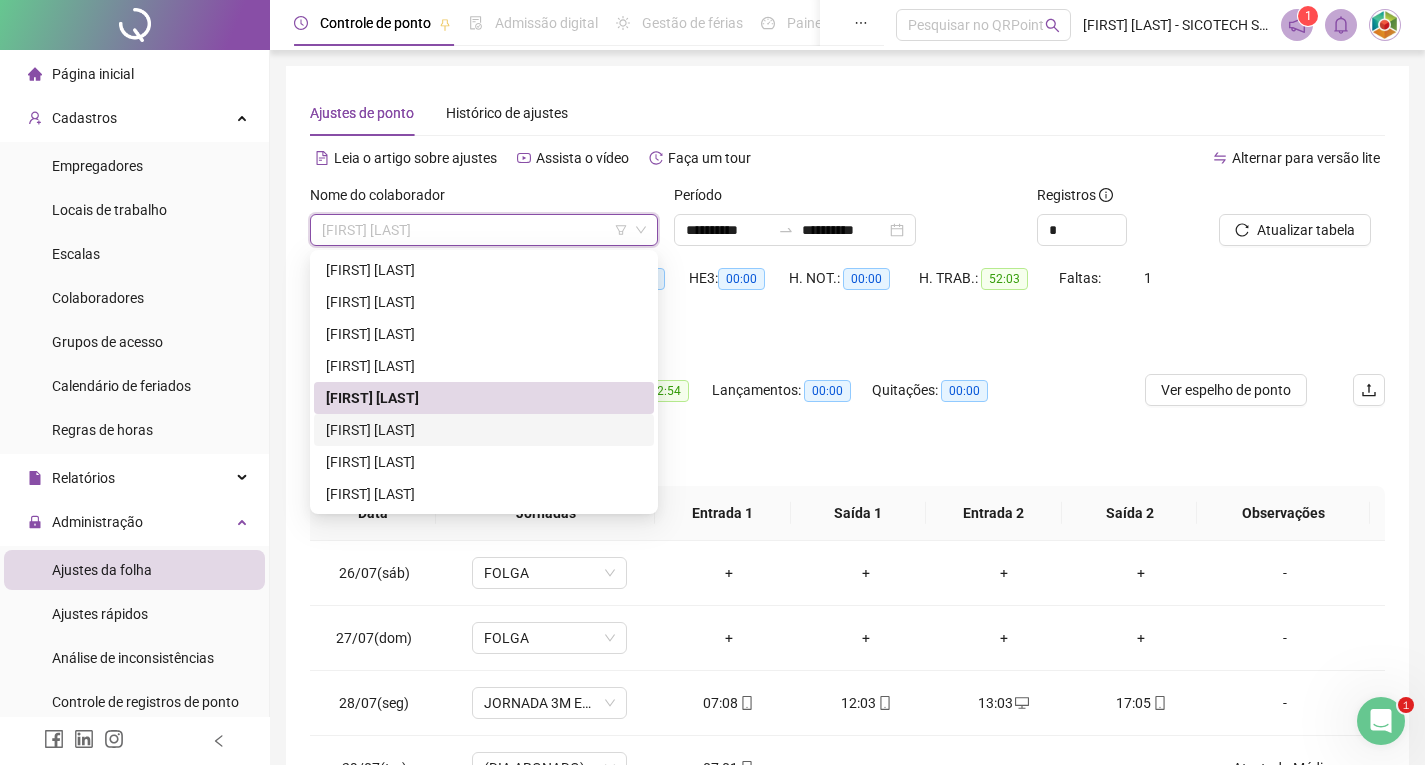click on "[FIRST] [LAST]" at bounding box center [484, 430] 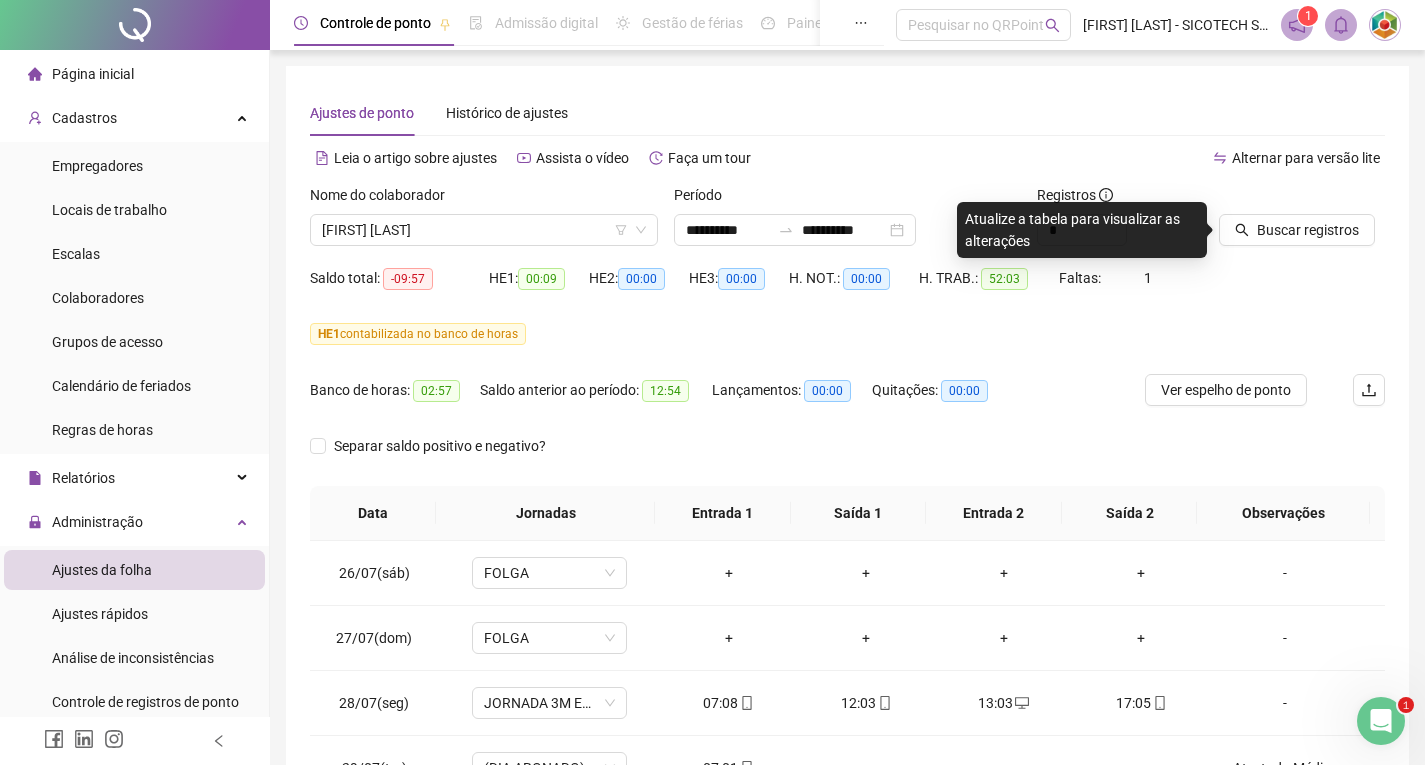 drag, startPoint x: 1283, startPoint y: 230, endPoint x: 1259, endPoint y: 256, distance: 35.383614 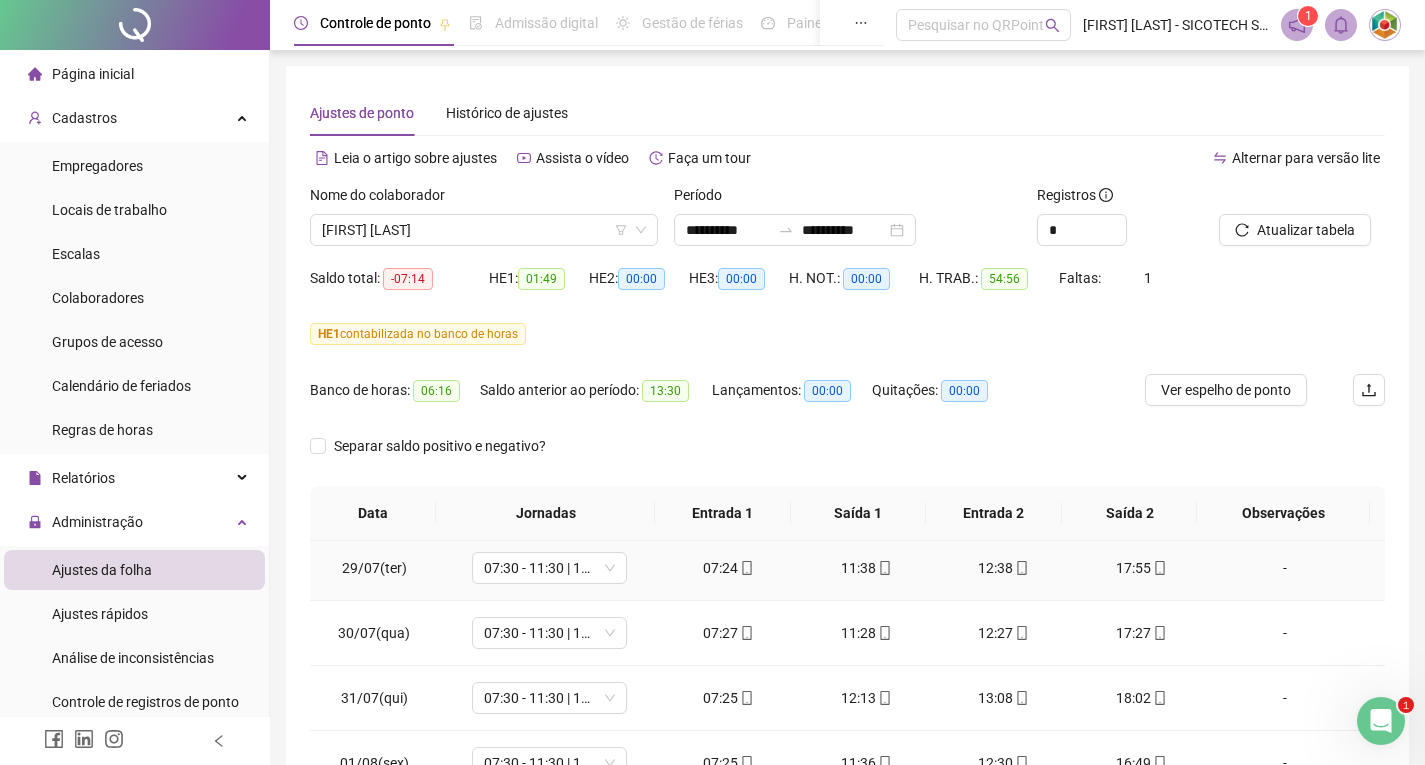 scroll, scrollTop: 288, scrollLeft: 0, axis: vertical 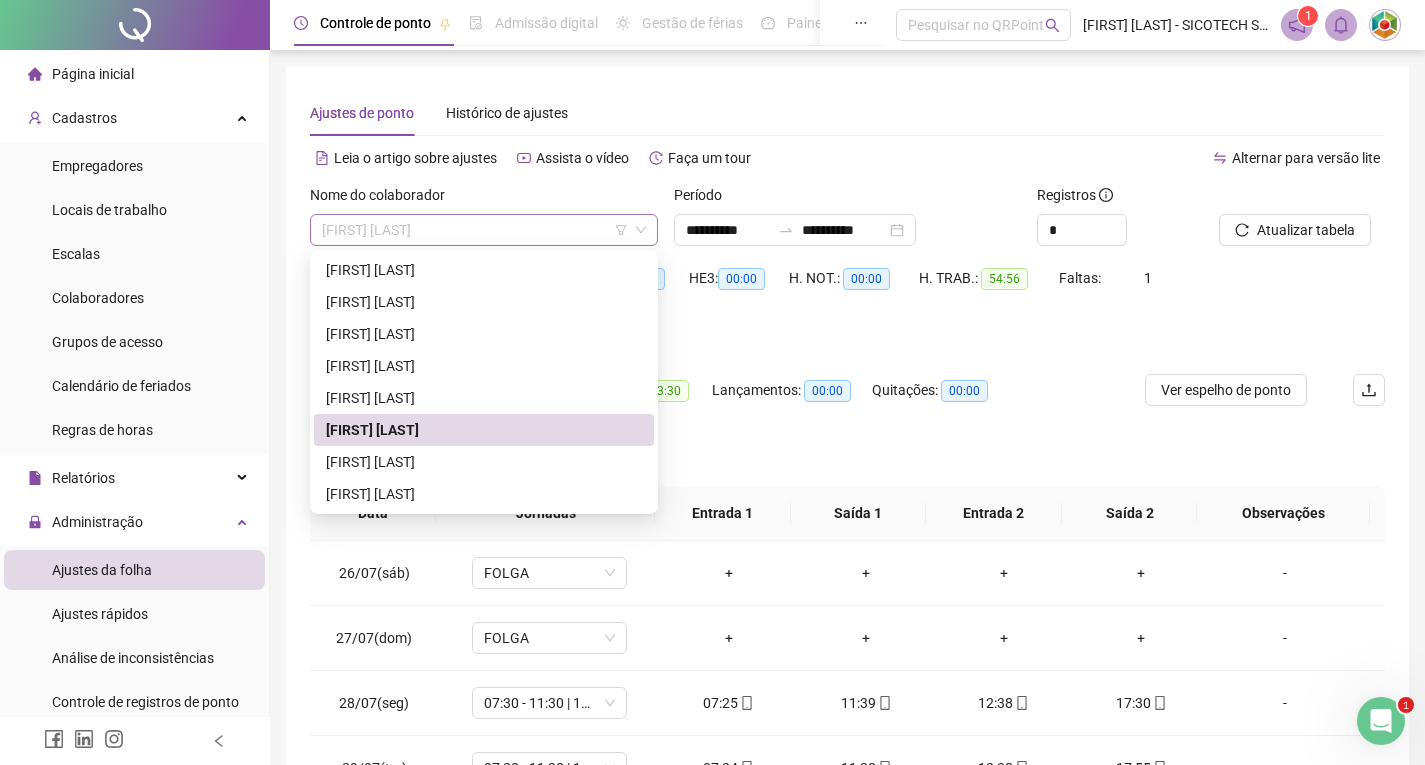 click on "[FIRST] [LAST]" at bounding box center (484, 230) 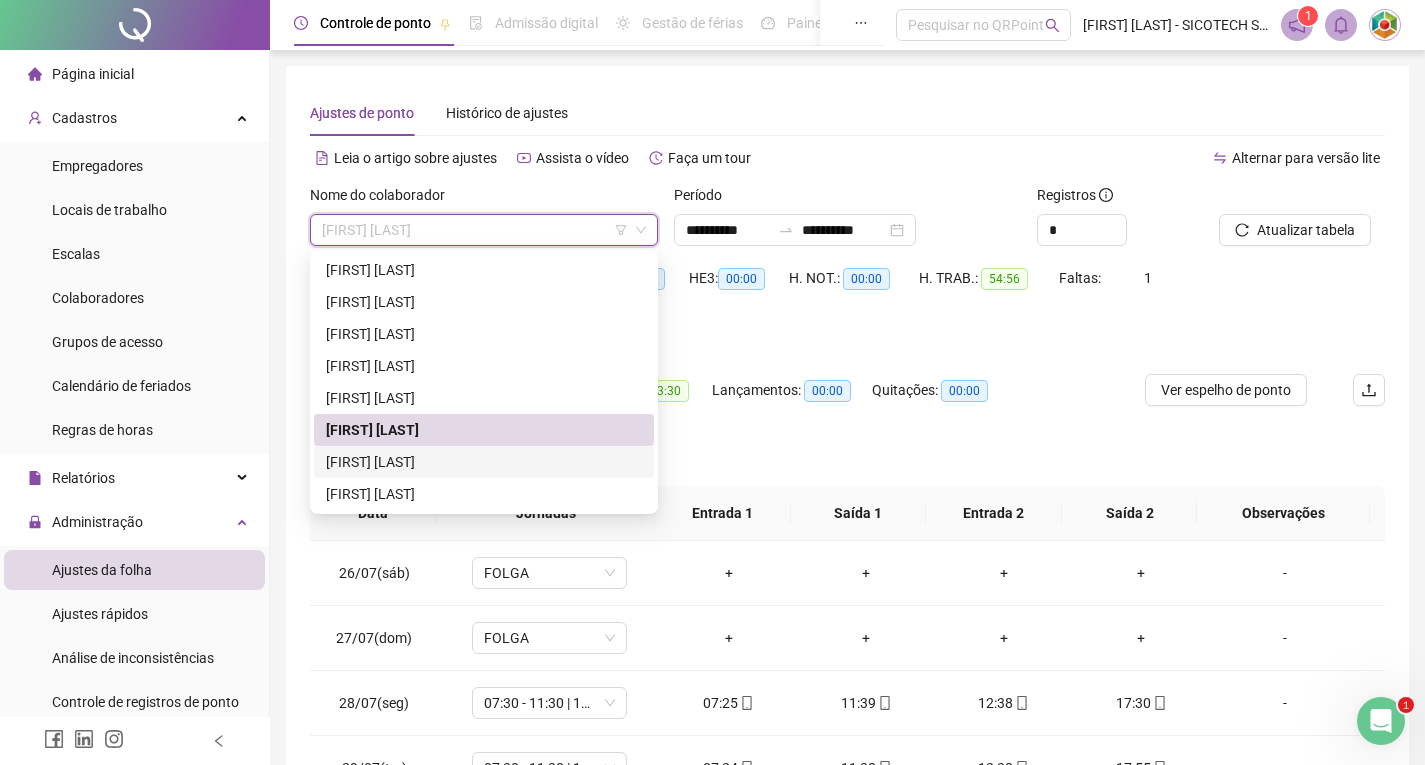 click on "[FIRST] [LAST]" at bounding box center [484, 462] 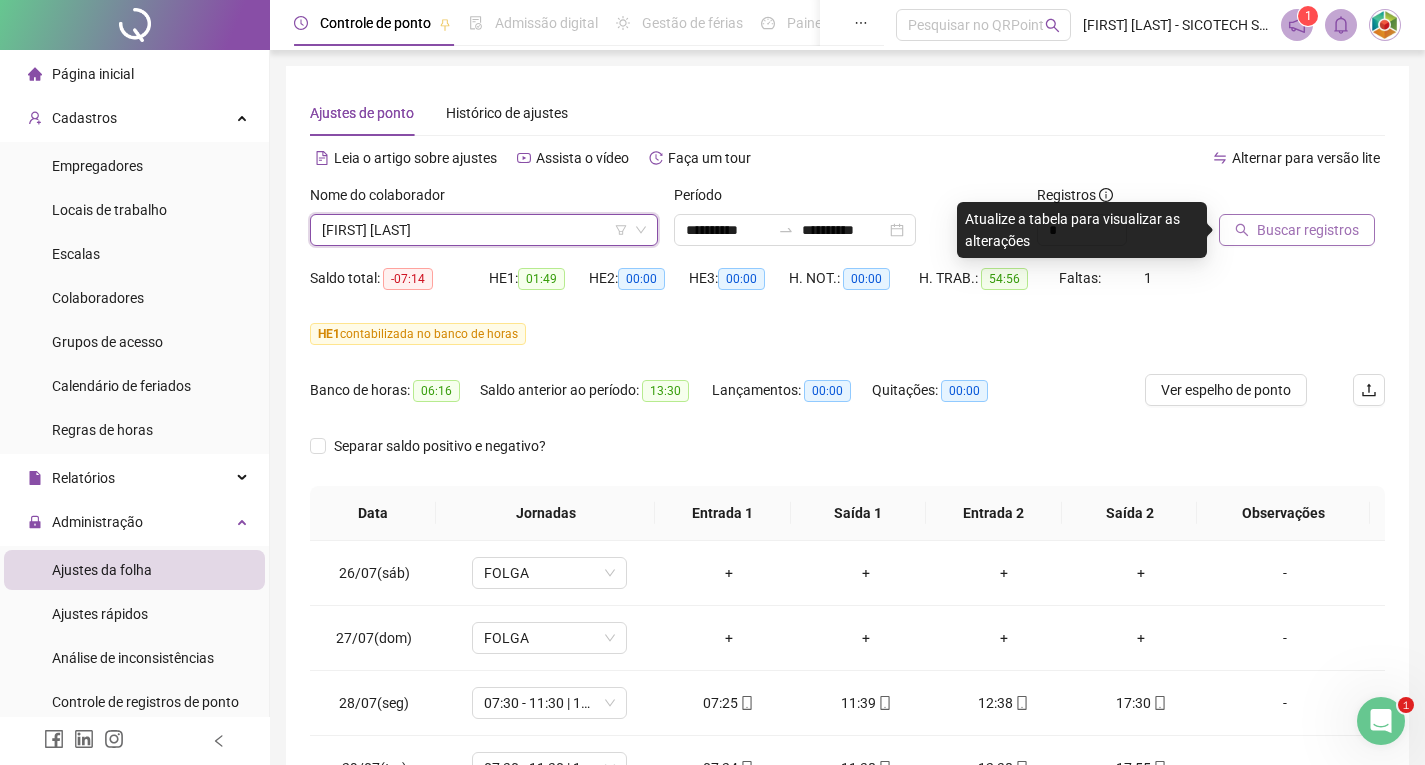 click on "Buscar registros" at bounding box center [1308, 230] 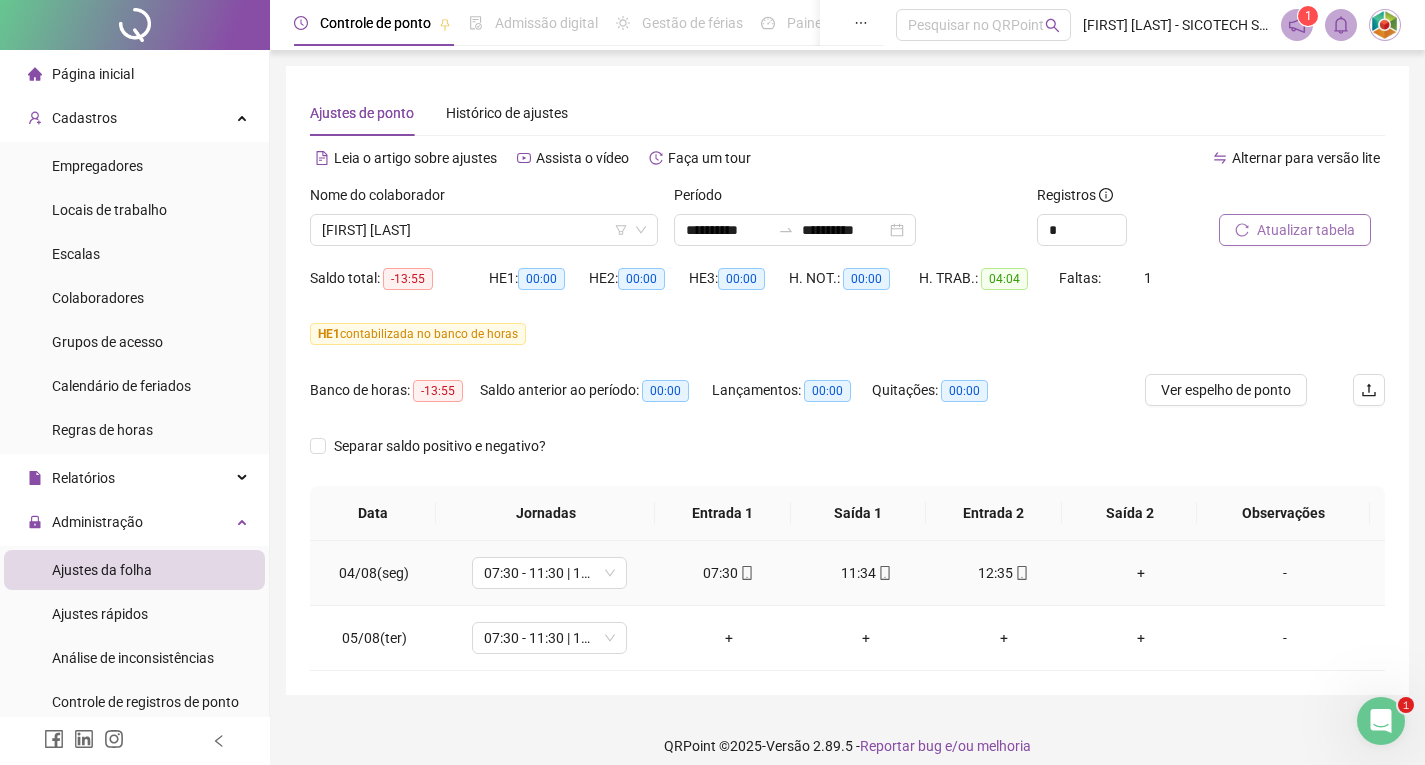 click on "+" at bounding box center [1142, 573] 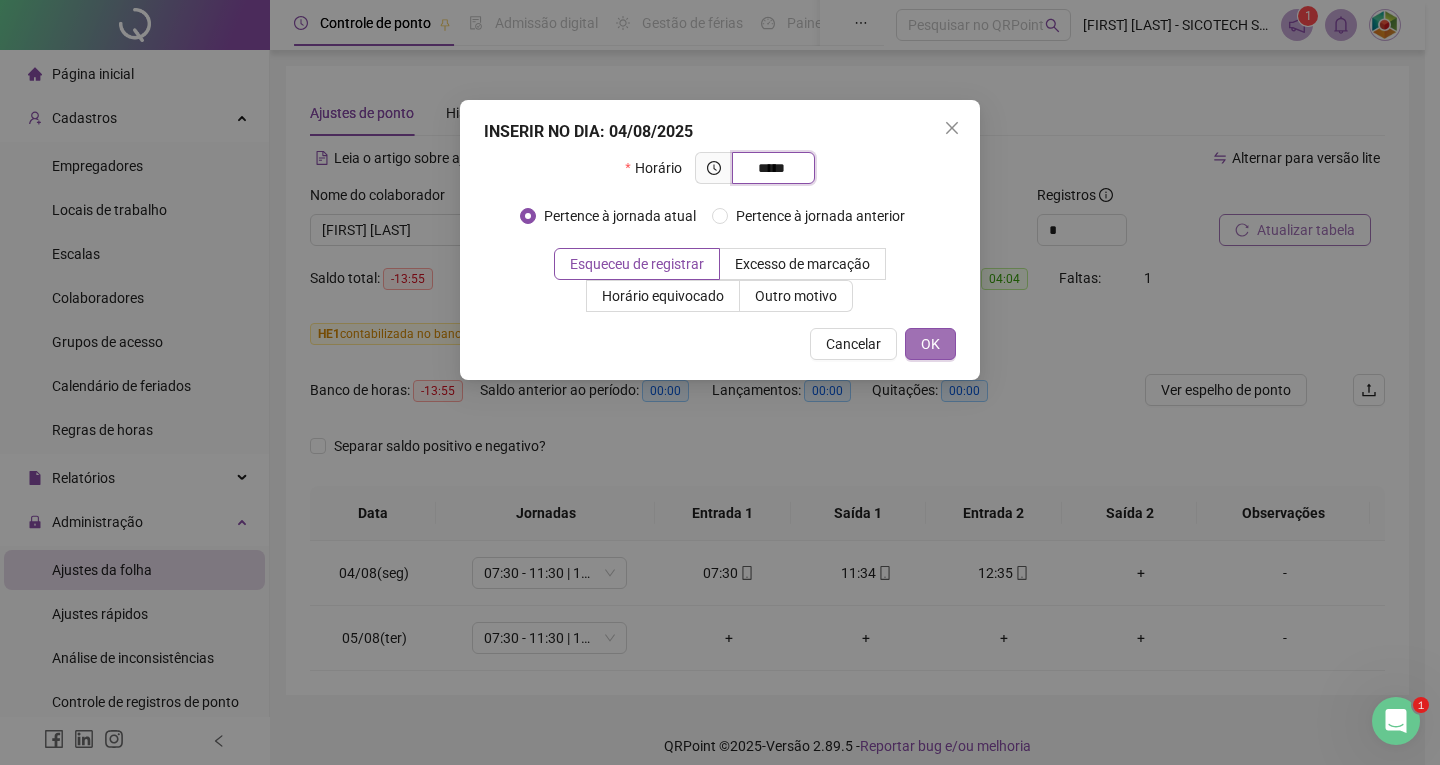 type on "*****" 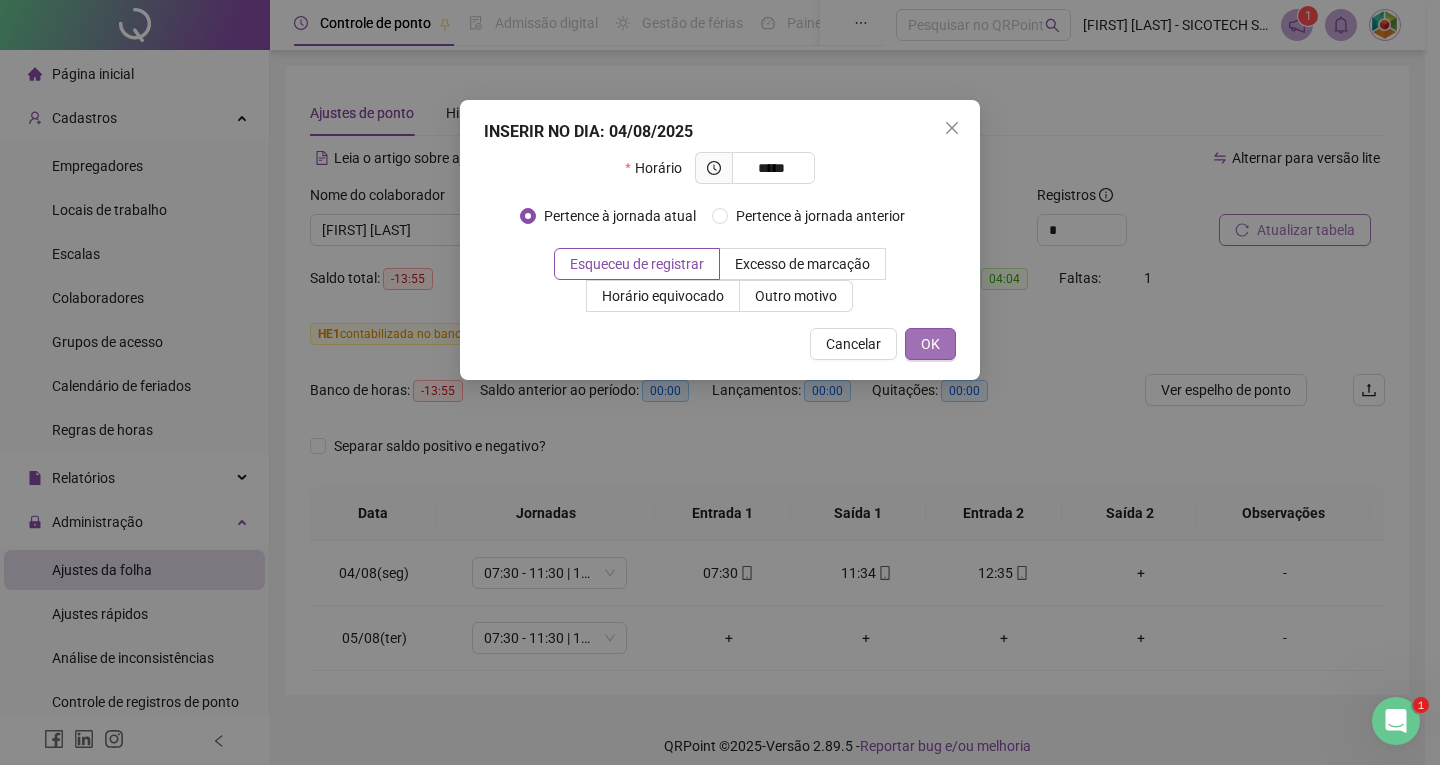 click on "OK" at bounding box center [930, 344] 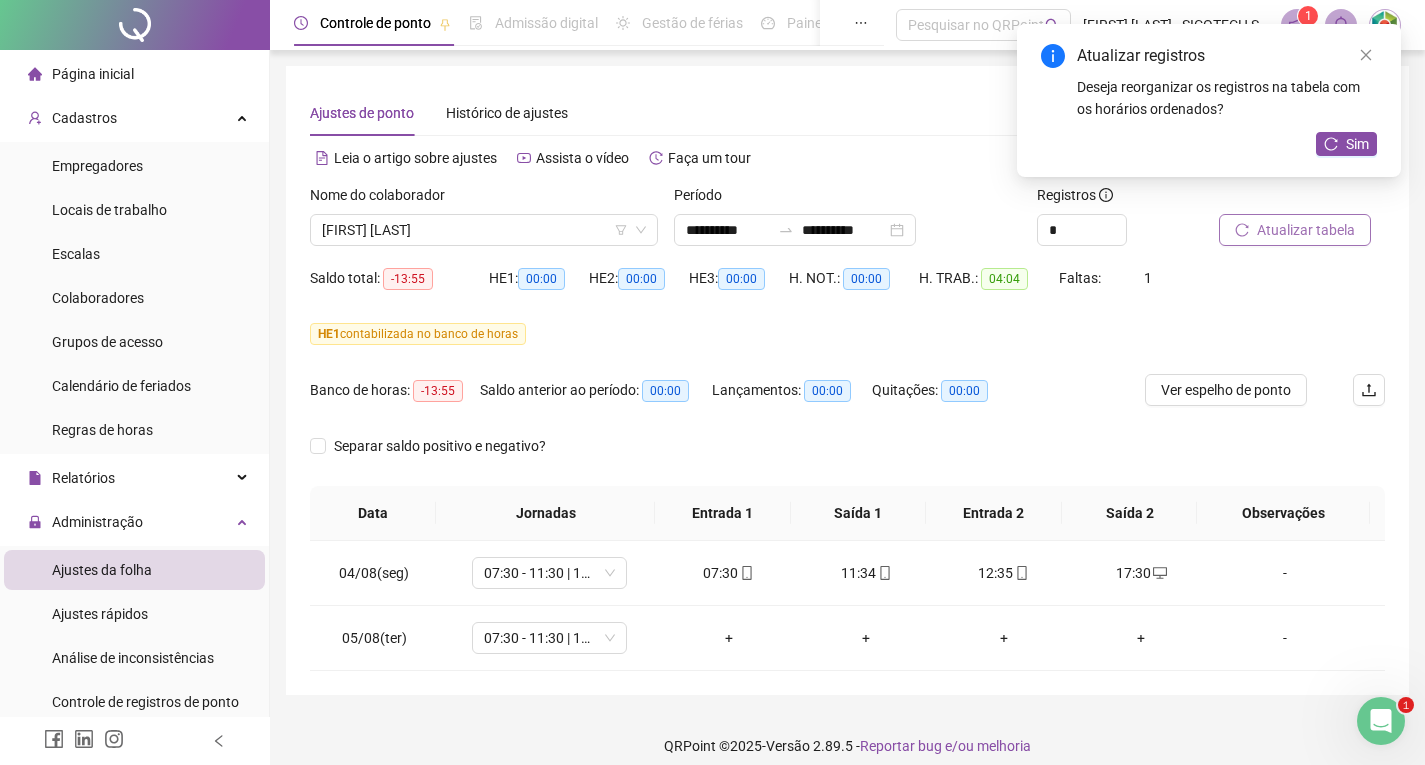 drag, startPoint x: 1331, startPoint y: 144, endPoint x: 1323, endPoint y: 156, distance: 14.422205 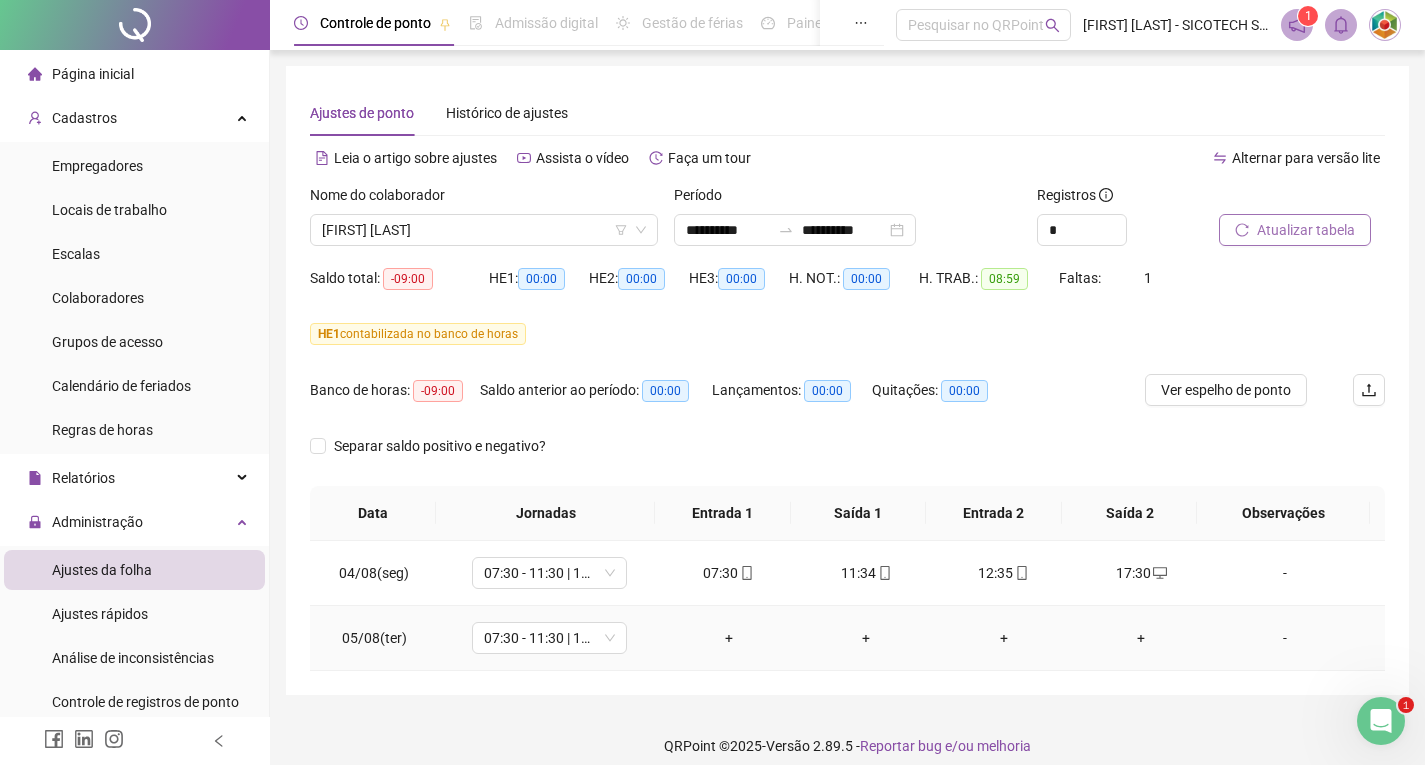 click on "+" at bounding box center [729, 638] 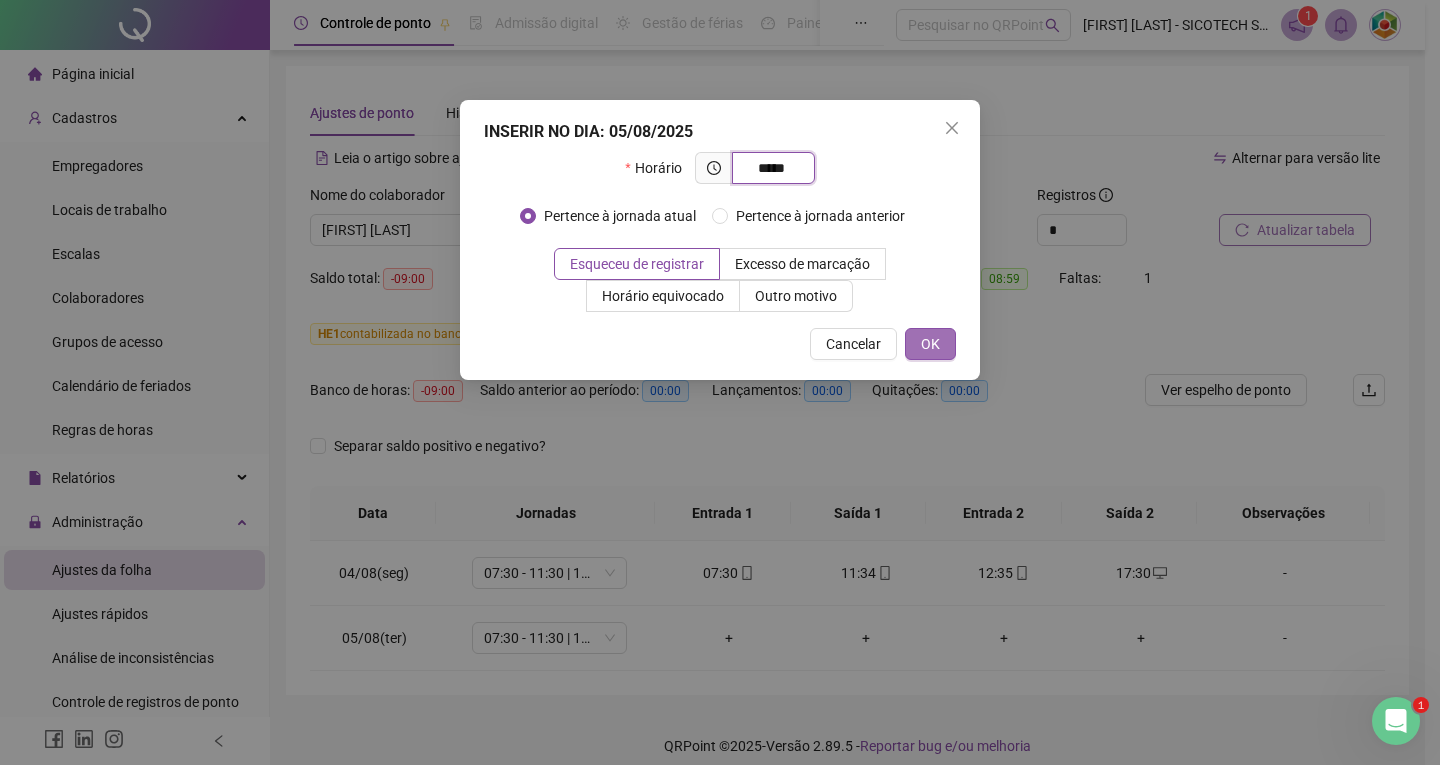 type on "*****" 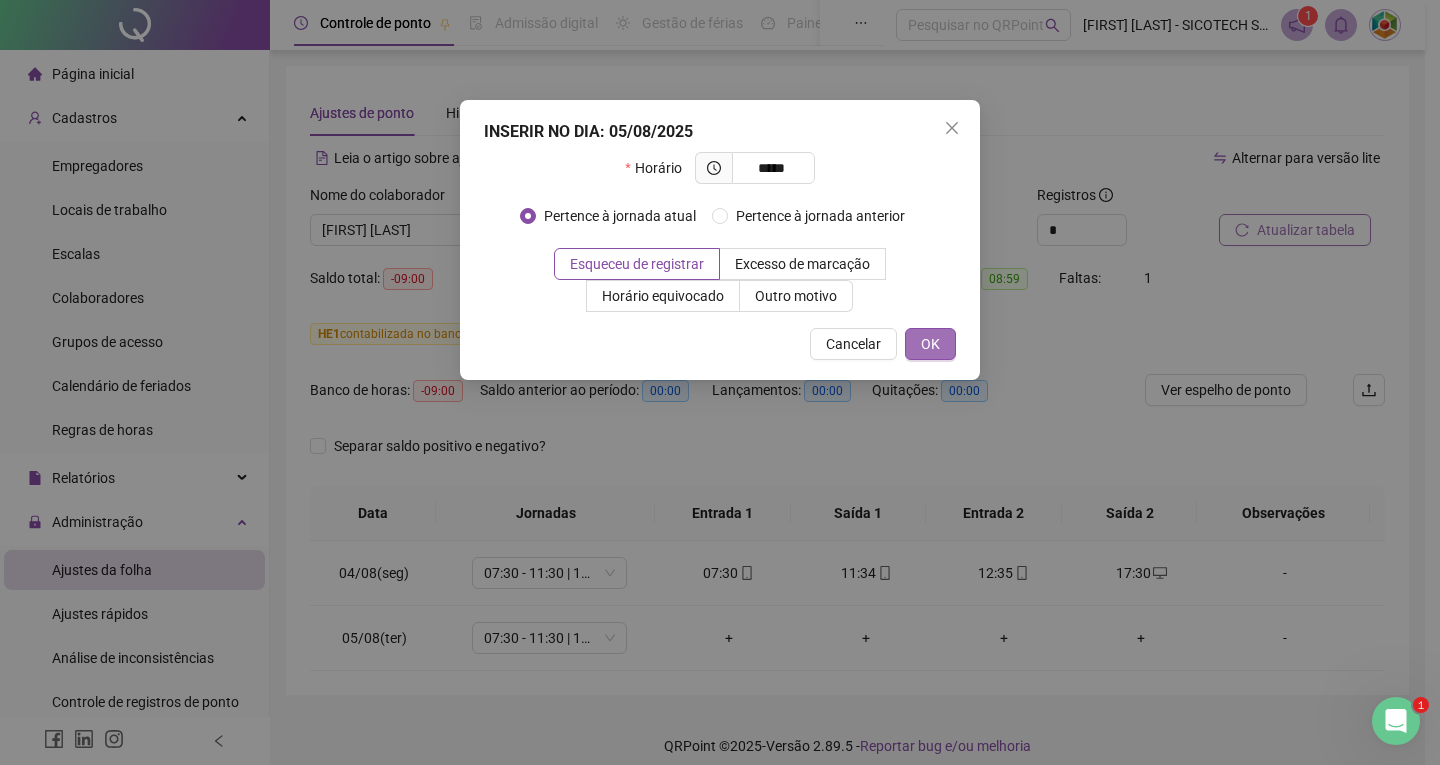 click on "OK" at bounding box center [930, 344] 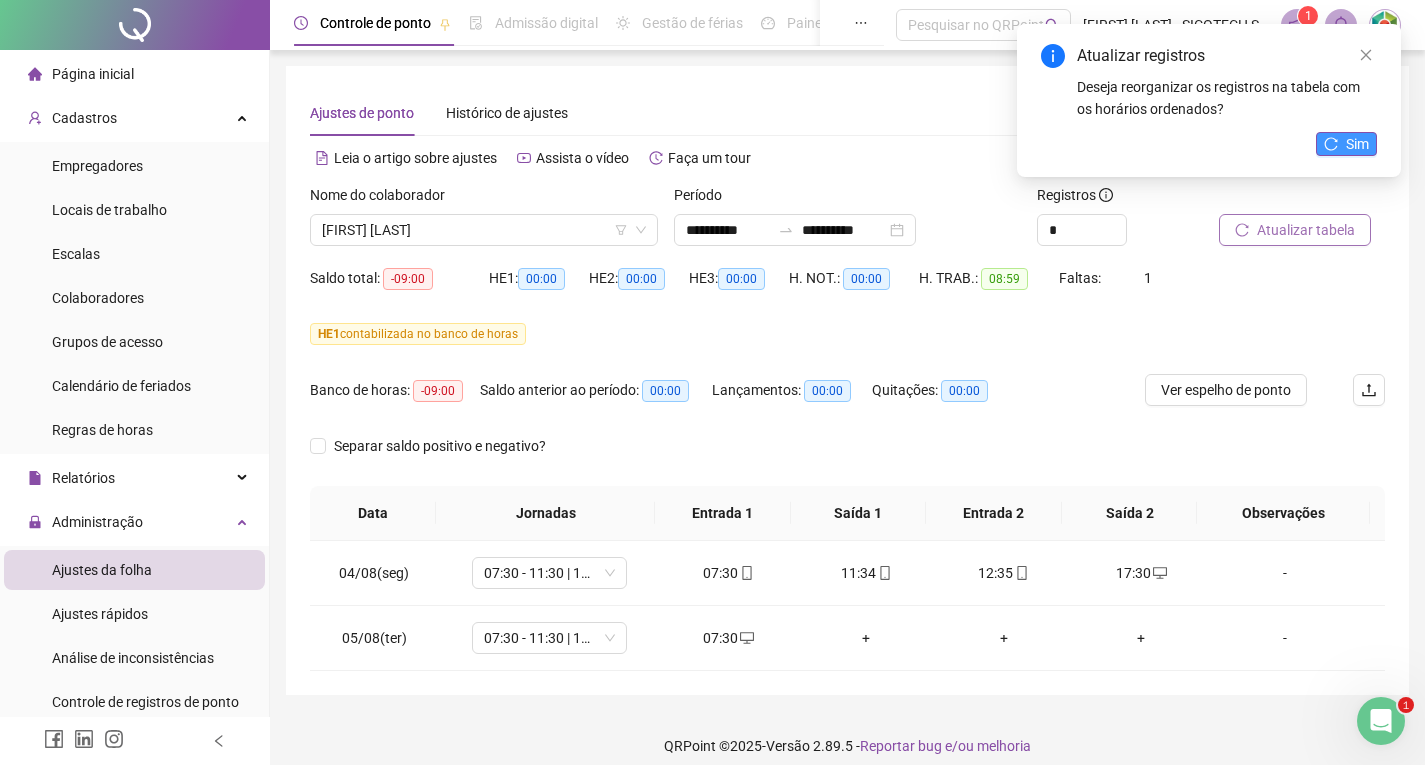click 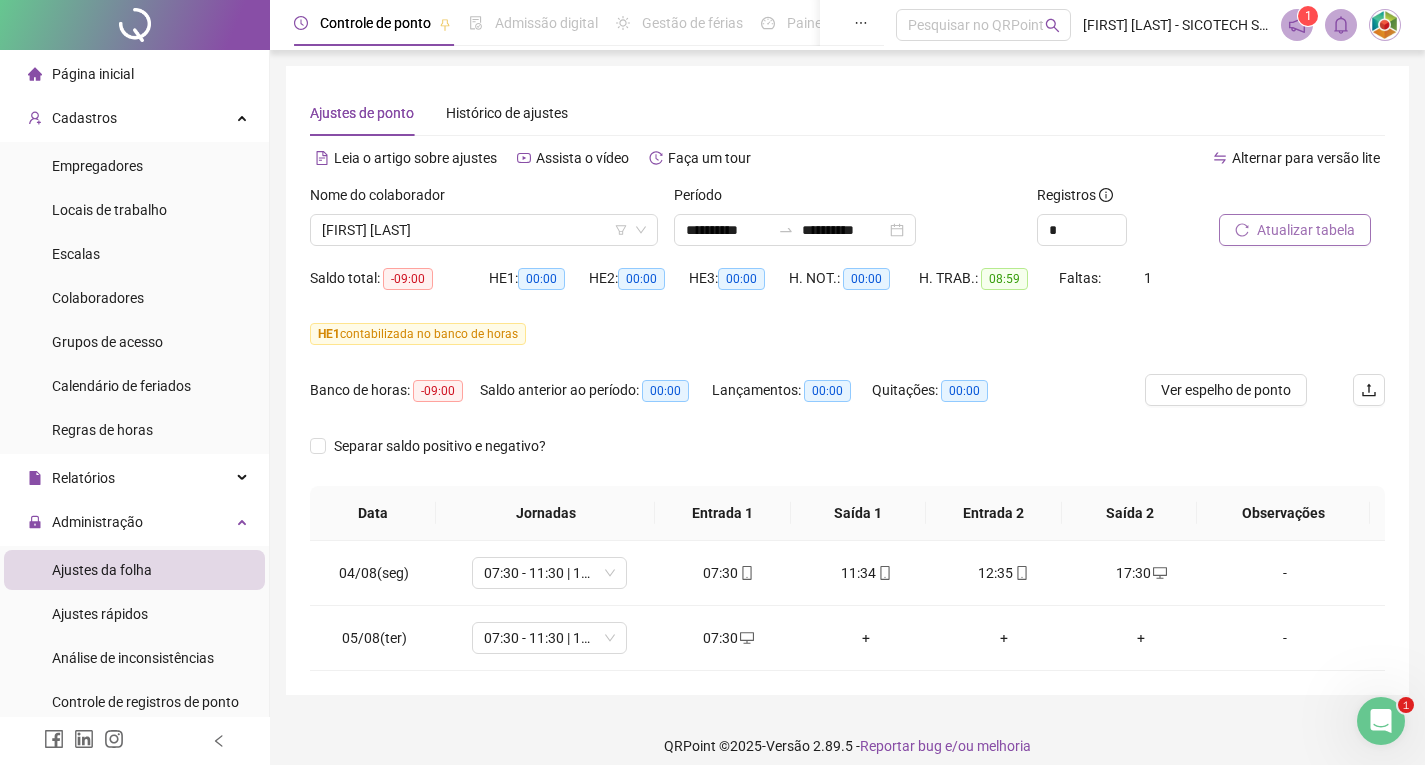 click on "Atualizar tabela" at bounding box center (1306, 230) 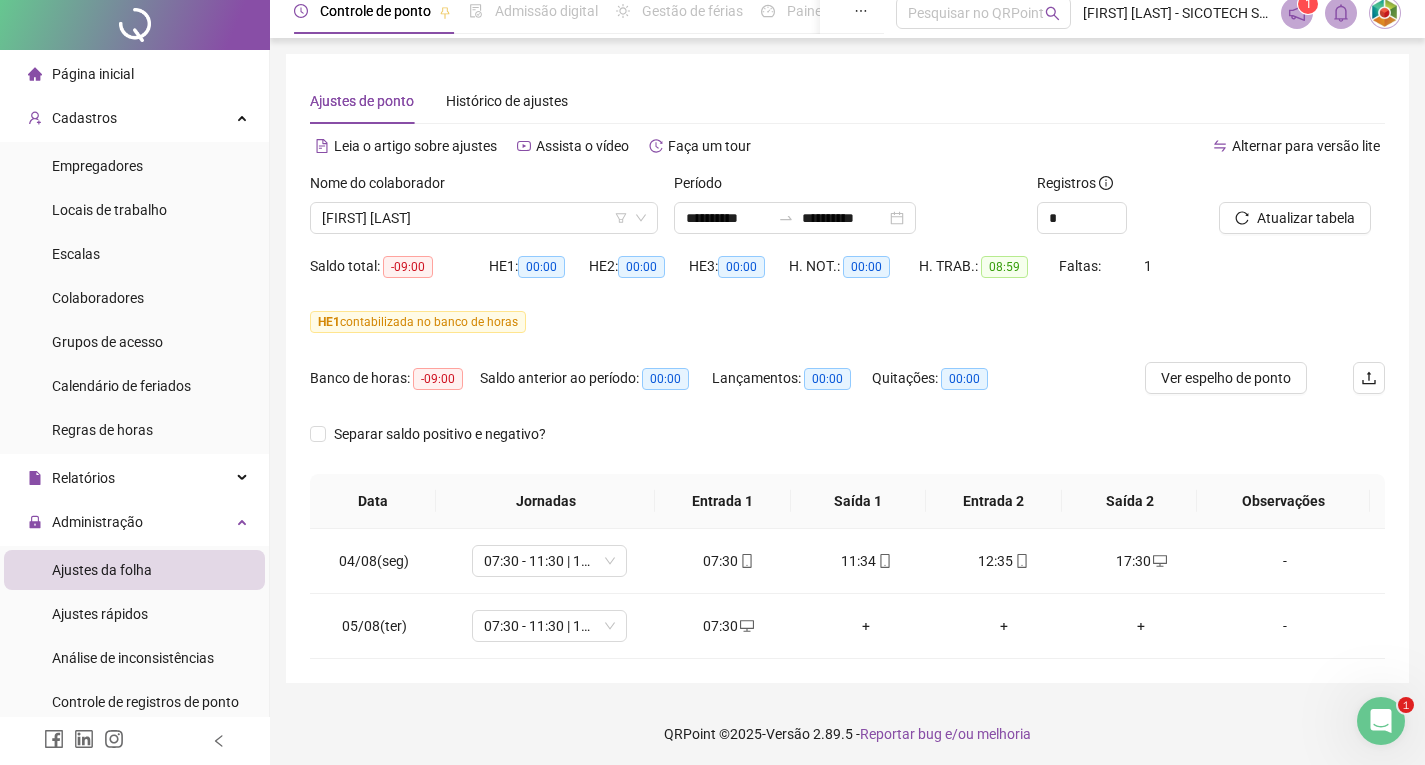 scroll, scrollTop: 16, scrollLeft: 0, axis: vertical 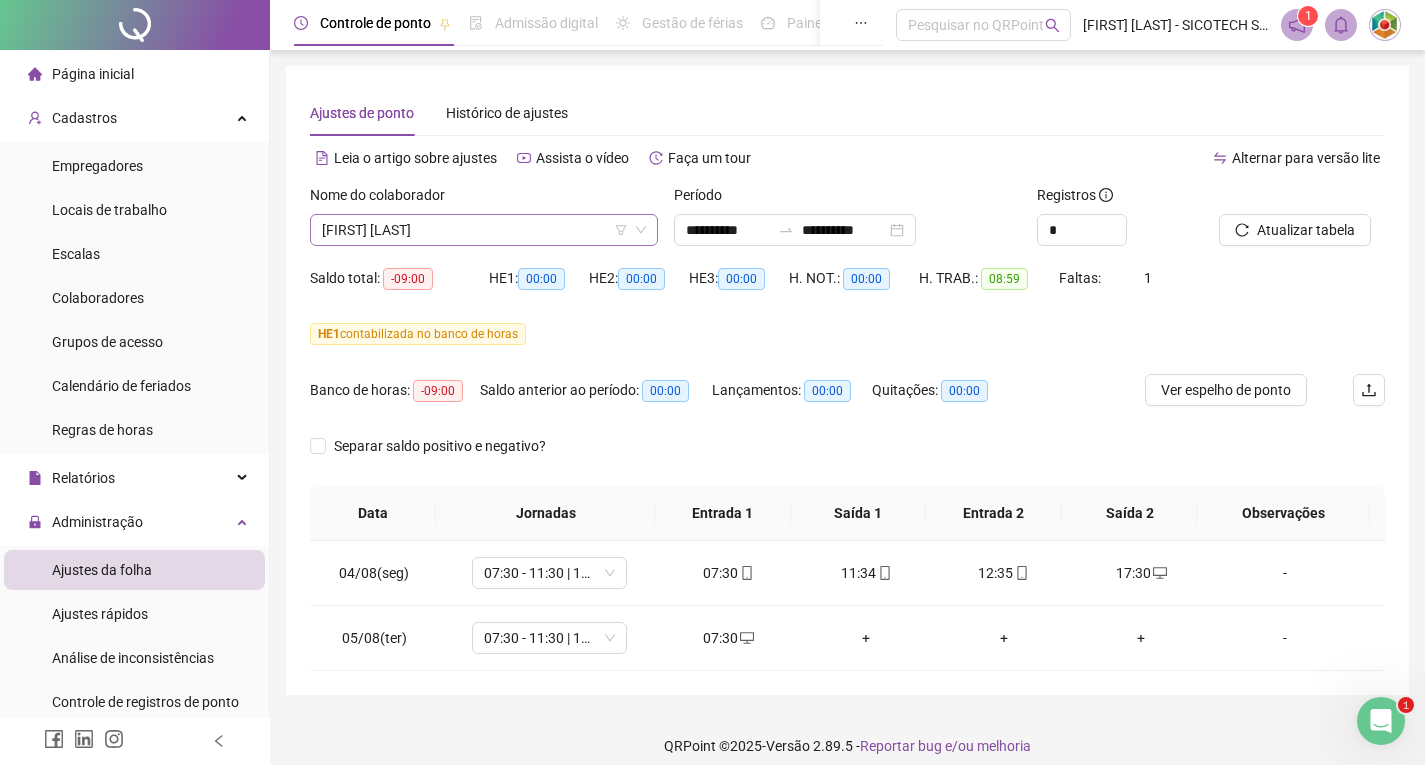 click on "[FIRST] [LAST]" at bounding box center [484, 230] 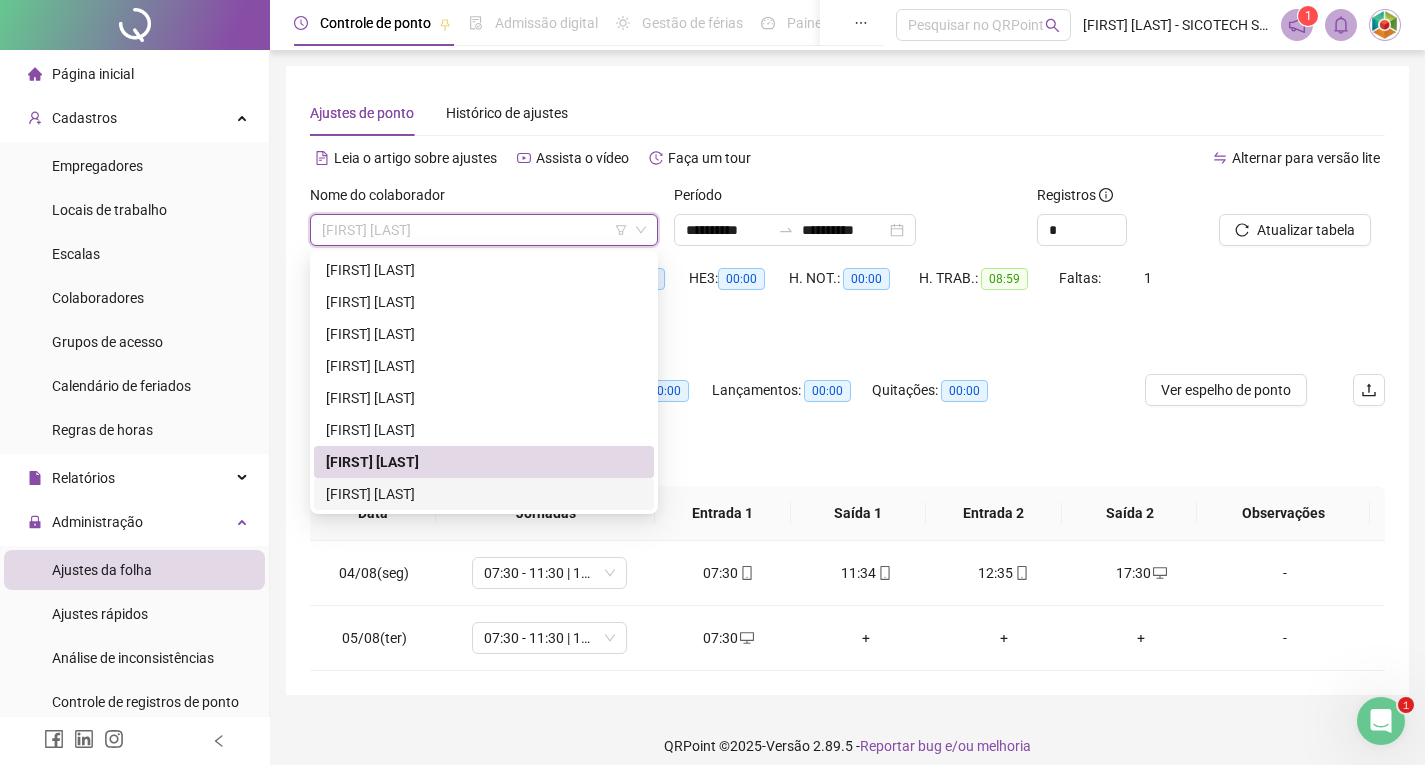 click on "[FIRST] [LAST]" at bounding box center [484, 494] 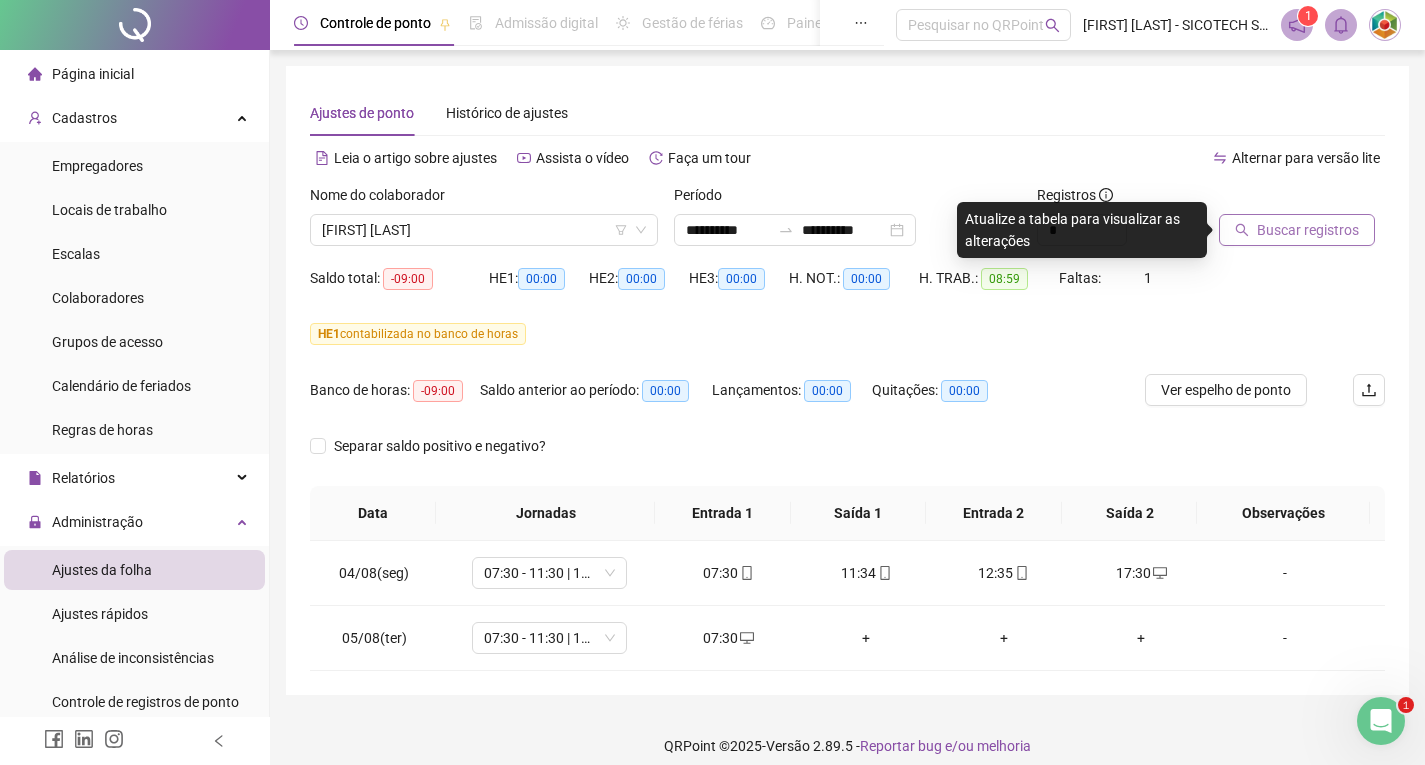 click on "Buscar registros" at bounding box center (1308, 230) 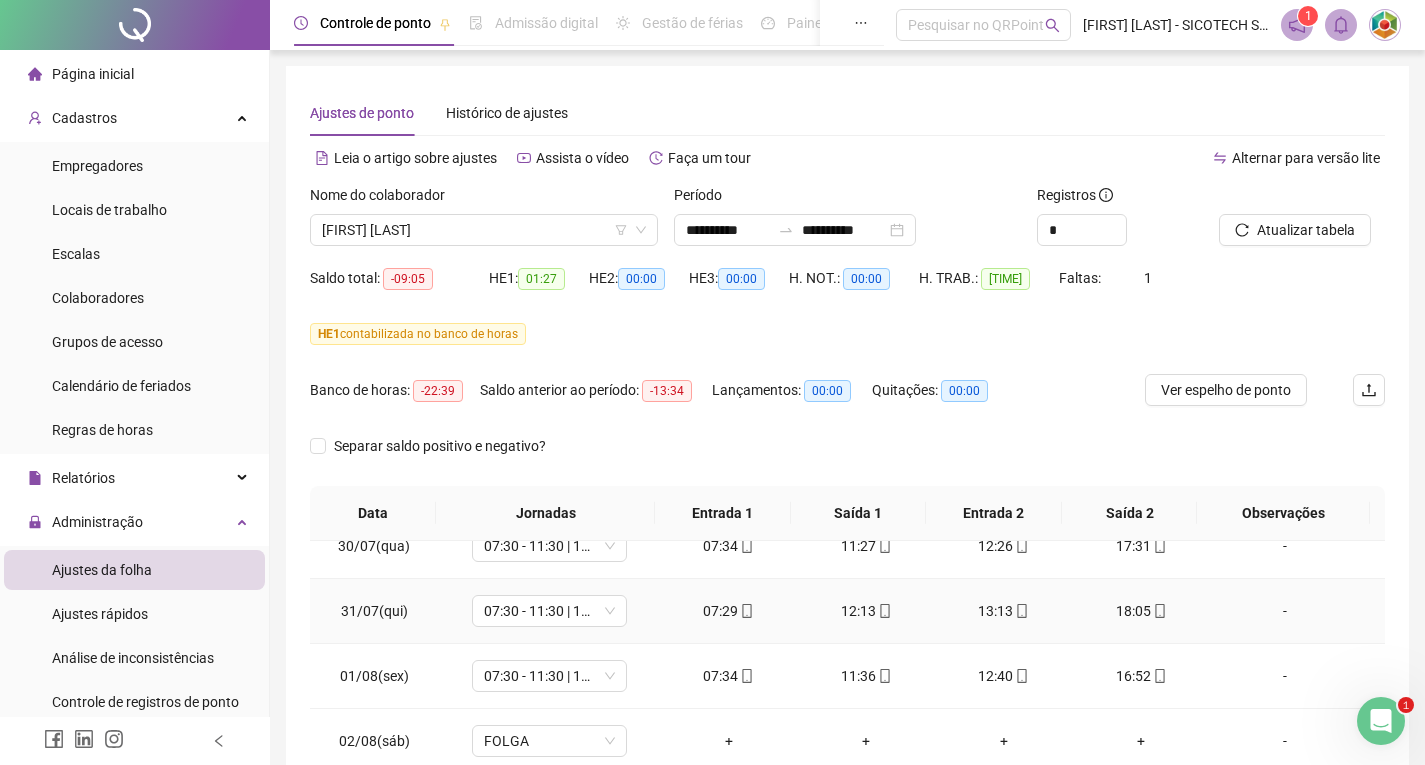 scroll, scrollTop: 288, scrollLeft: 0, axis: vertical 